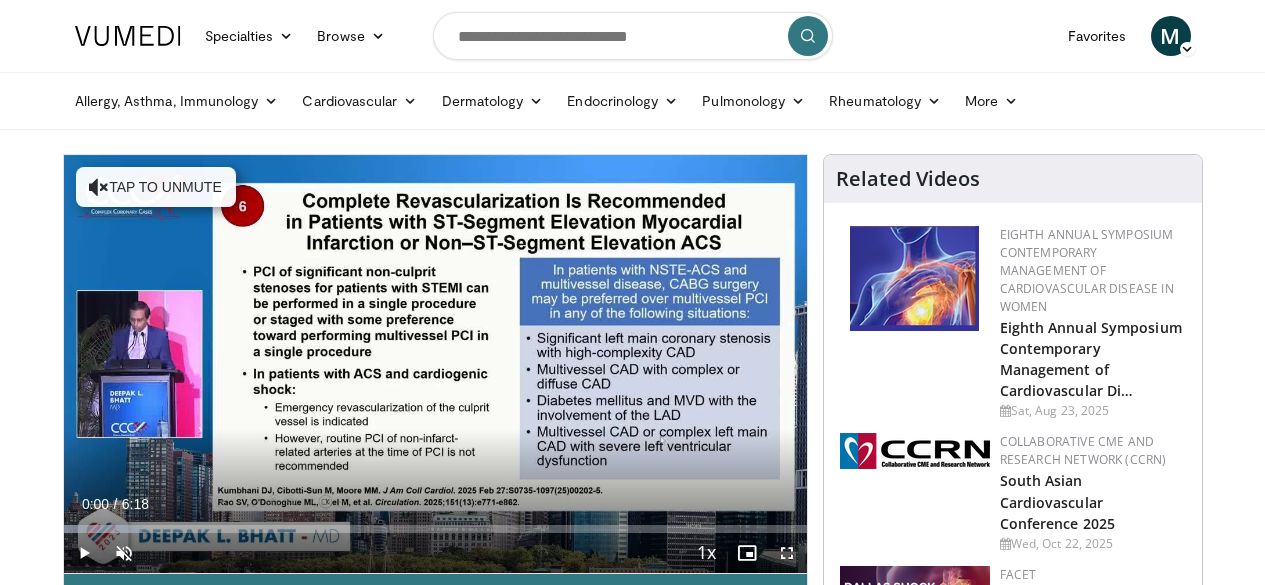scroll, scrollTop: 0, scrollLeft: 0, axis: both 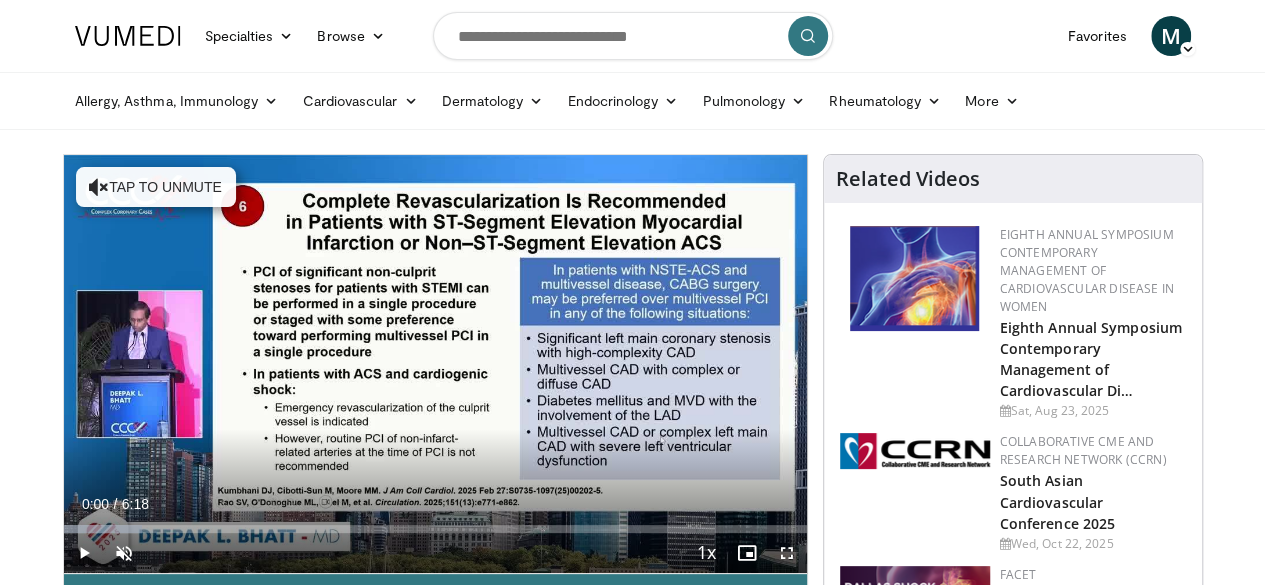click at bounding box center [232, 364] 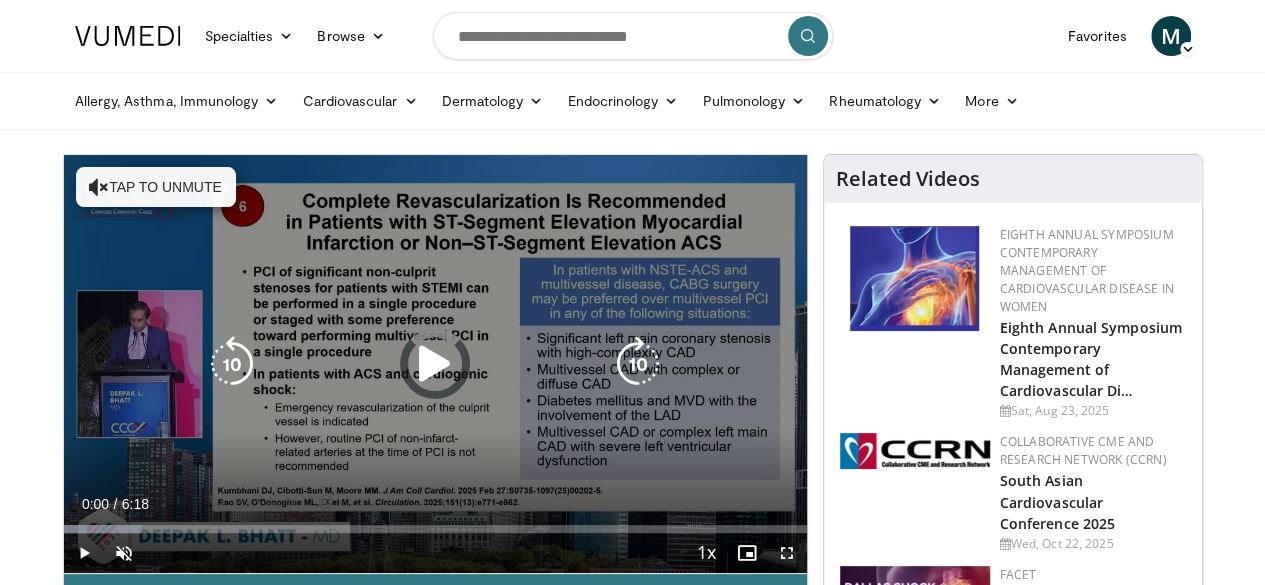 click at bounding box center [435, 364] 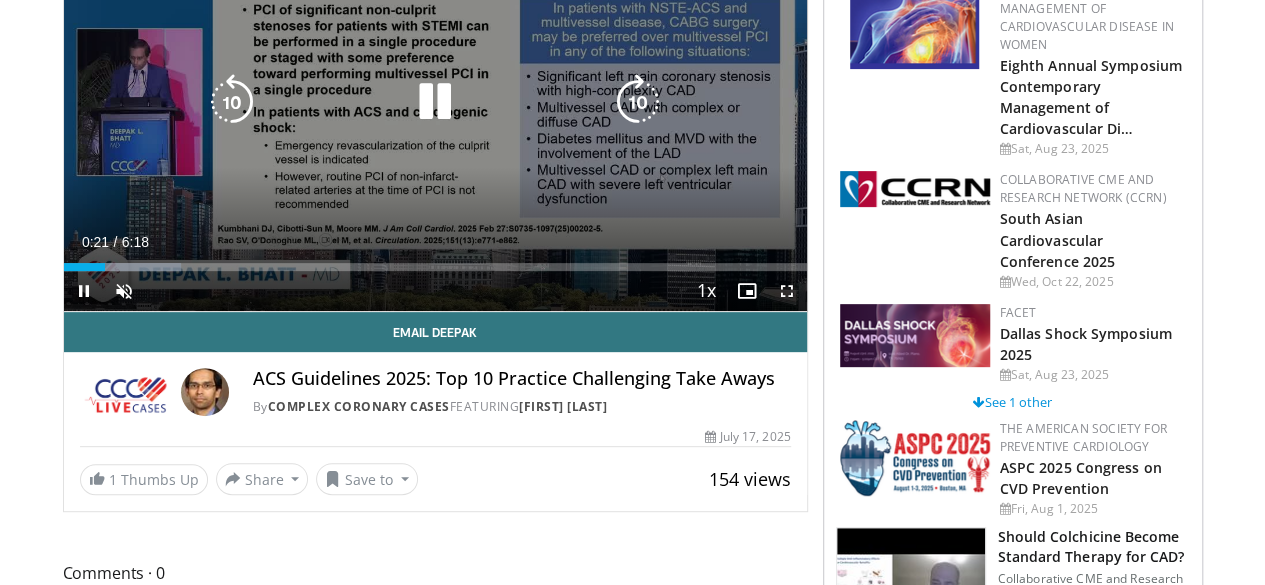 scroll, scrollTop: 512, scrollLeft: 0, axis: vertical 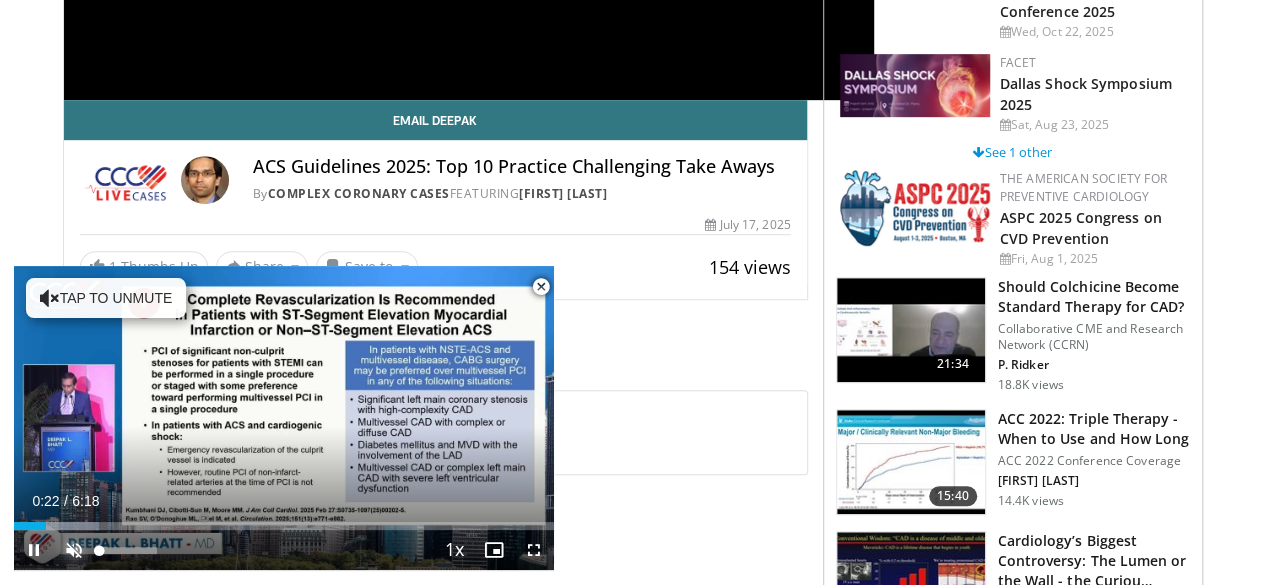 click at bounding box center [74, 550] 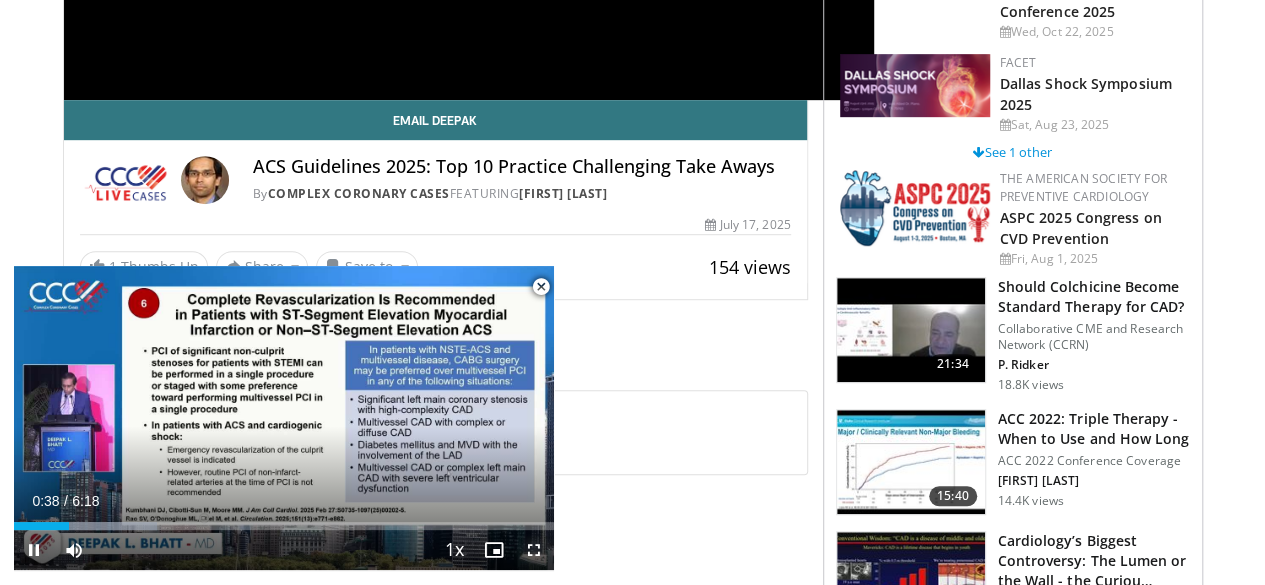 click at bounding box center [534, 550] 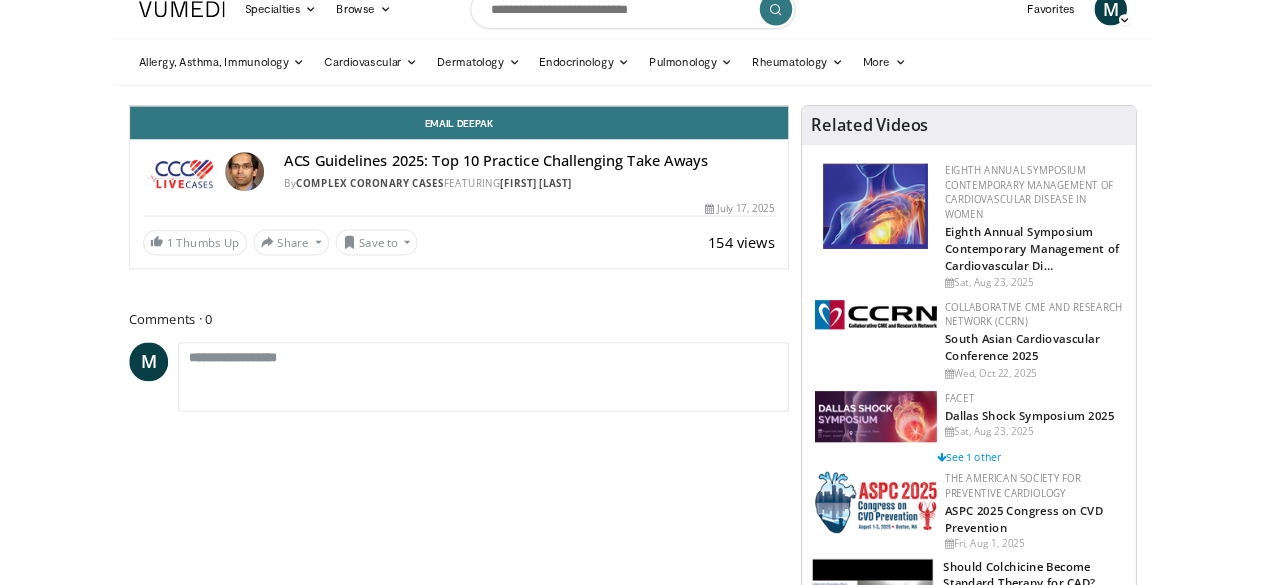 scroll, scrollTop: 0, scrollLeft: 0, axis: both 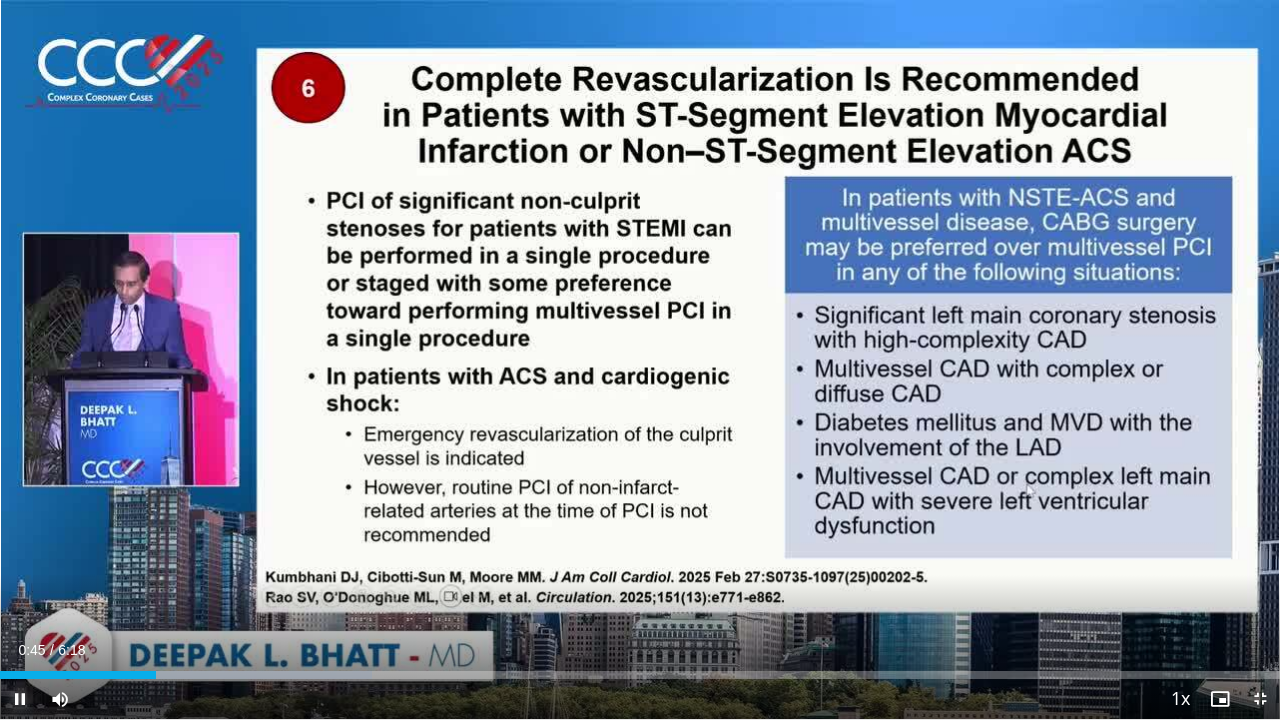 click at bounding box center (20, 699) 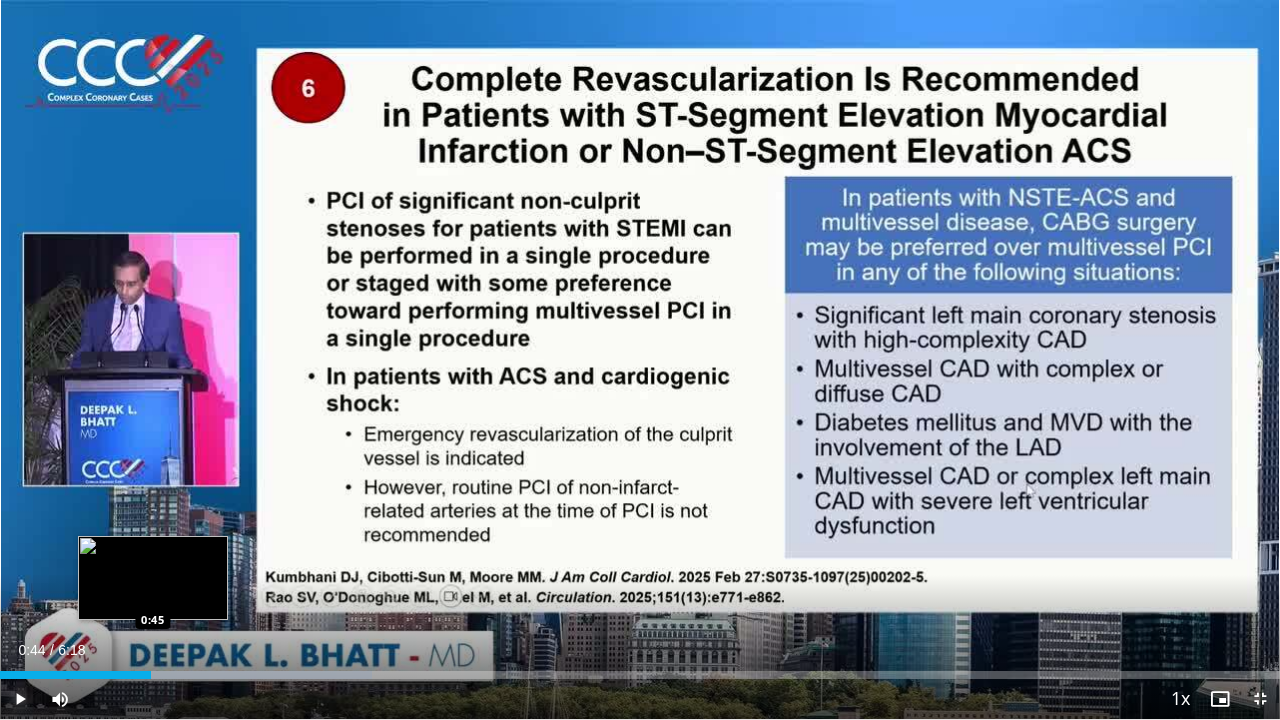 click on "Loaded :  29.04% 0:44 0:45" at bounding box center [640, 675] 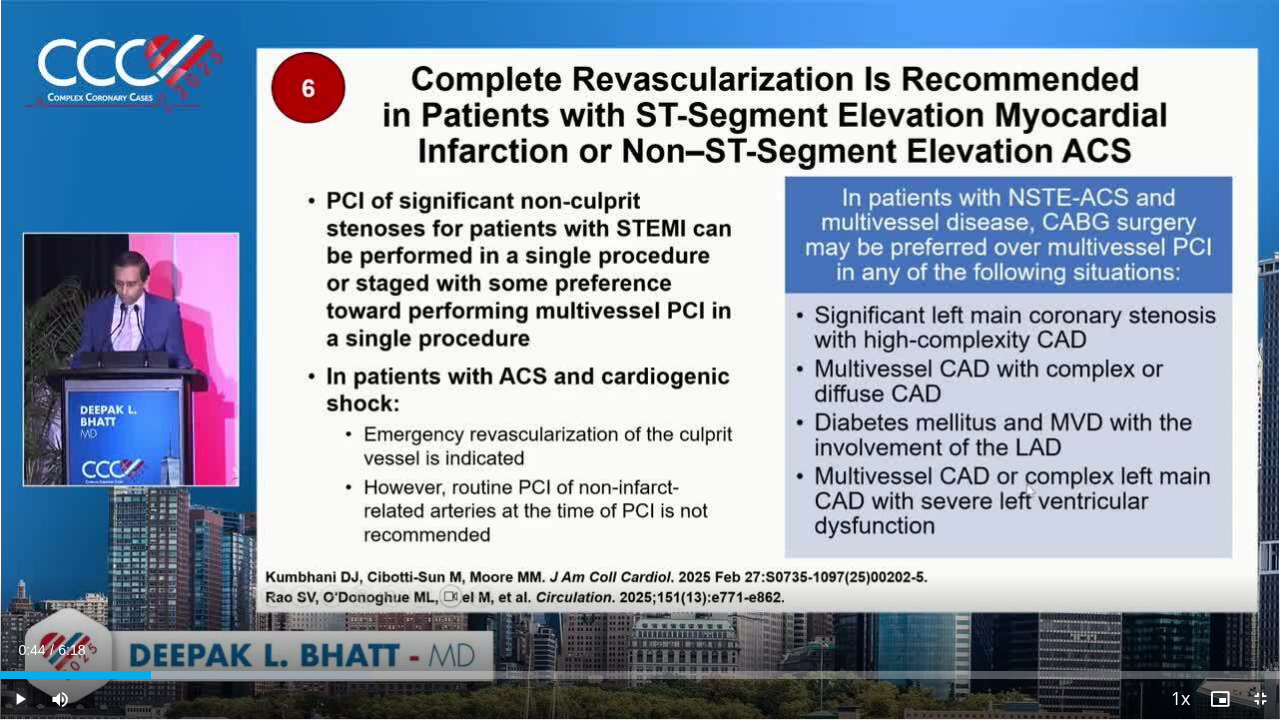 click at bounding box center (20, 699) 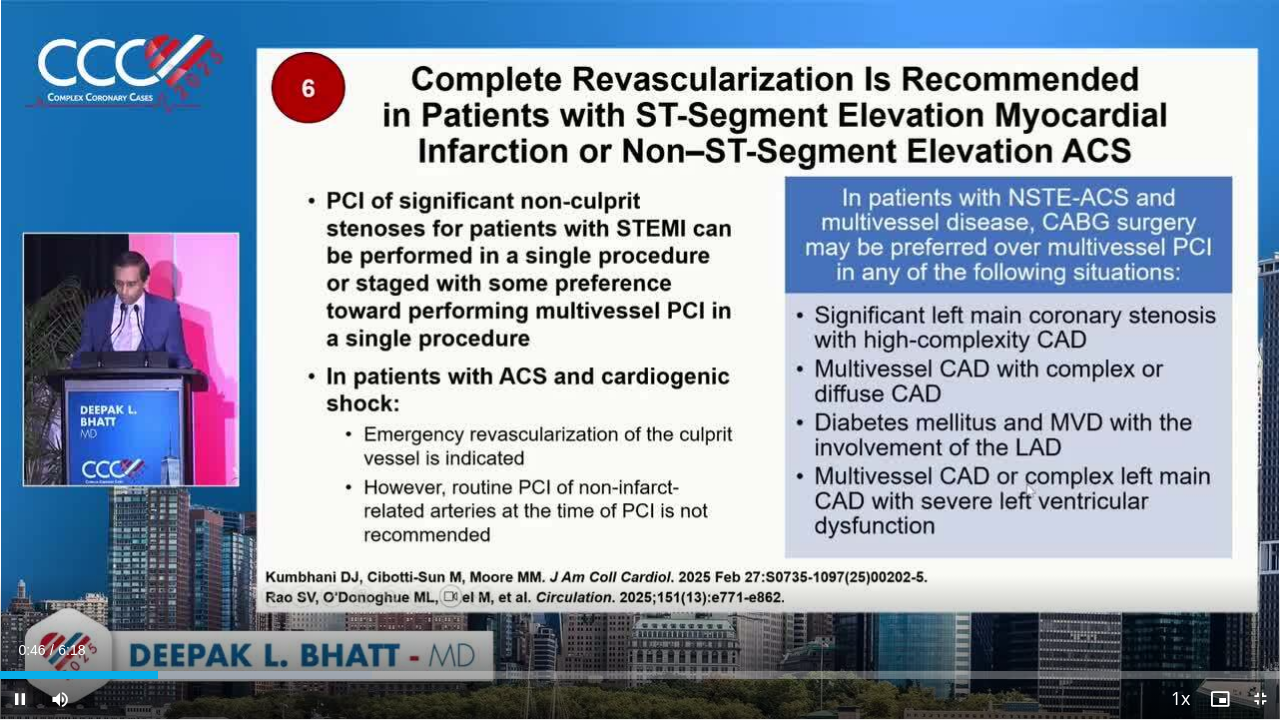click at bounding box center [20, 699] 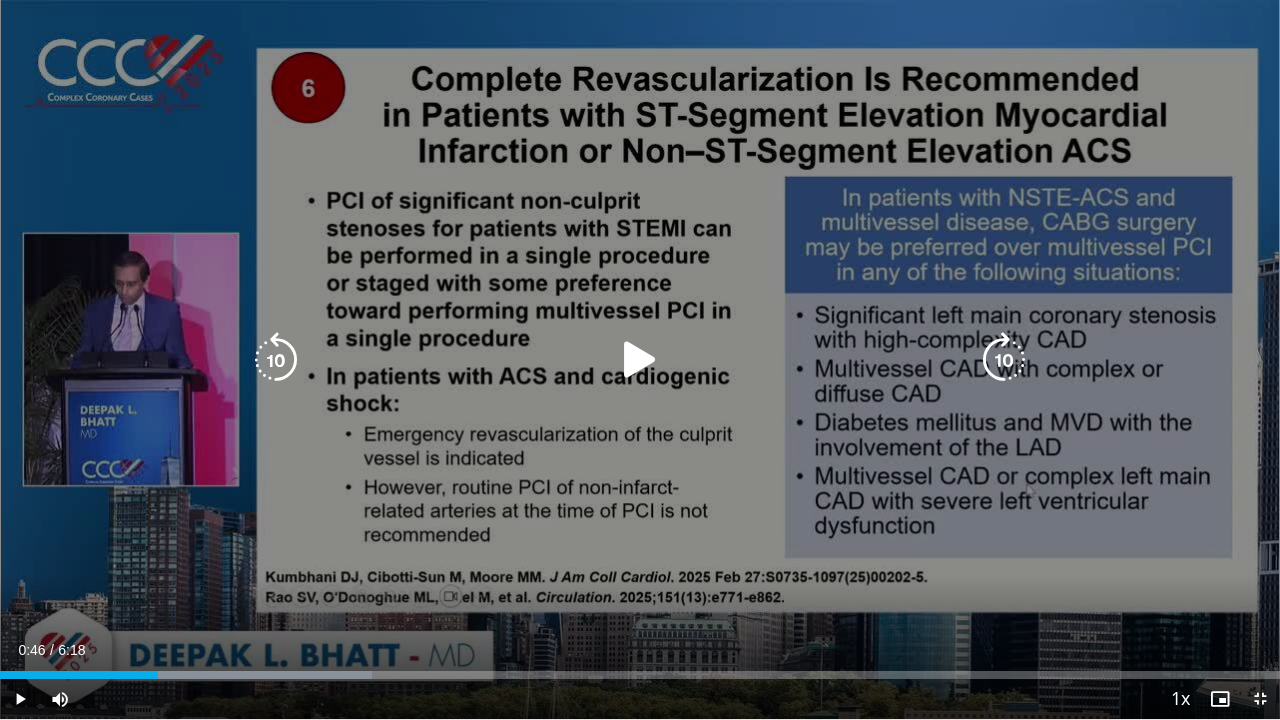 click on "10 seconds
Tap to unmute" at bounding box center [640, 359] 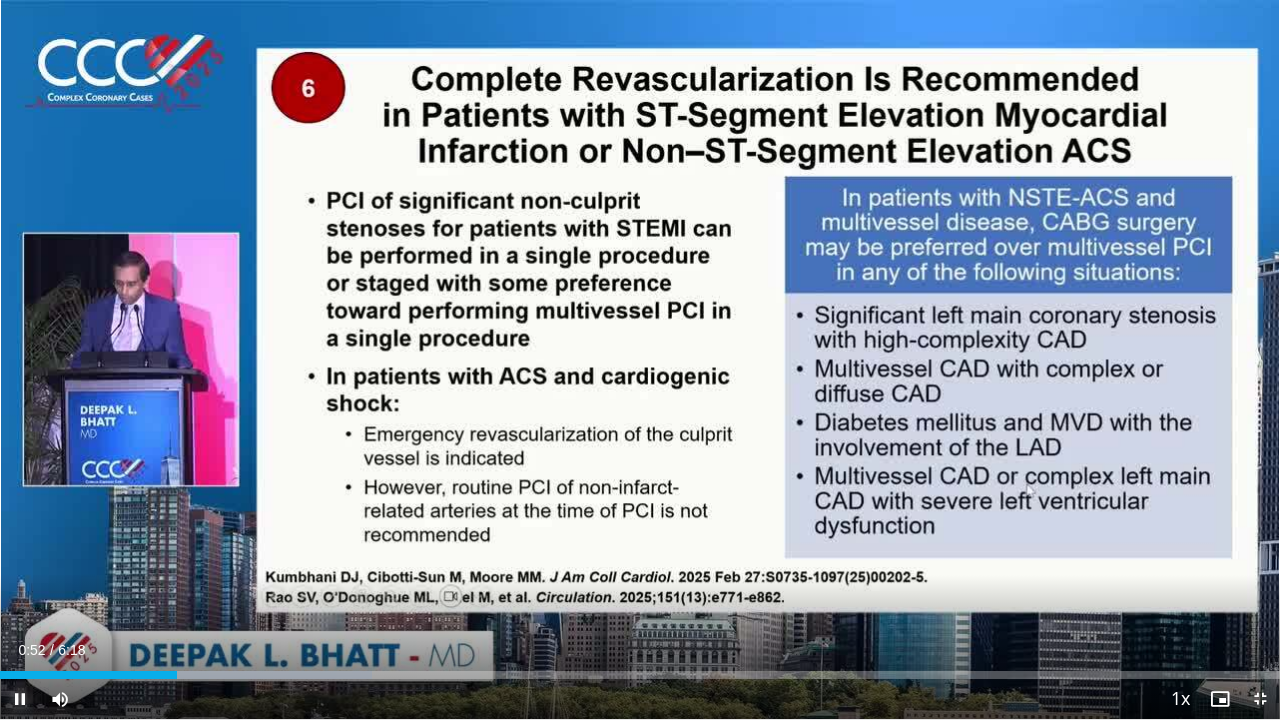 click at bounding box center [20, 699] 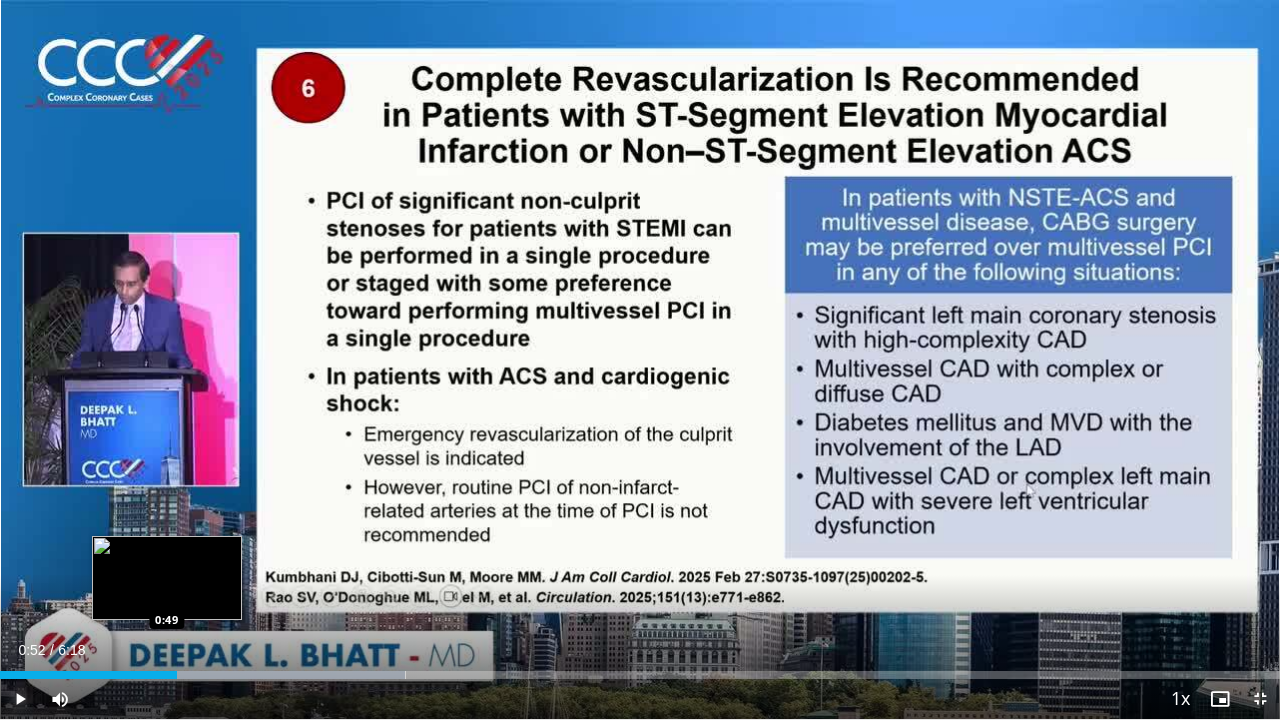 click on "Loaded :  31.68% 0:52 0:49" at bounding box center (640, 675) 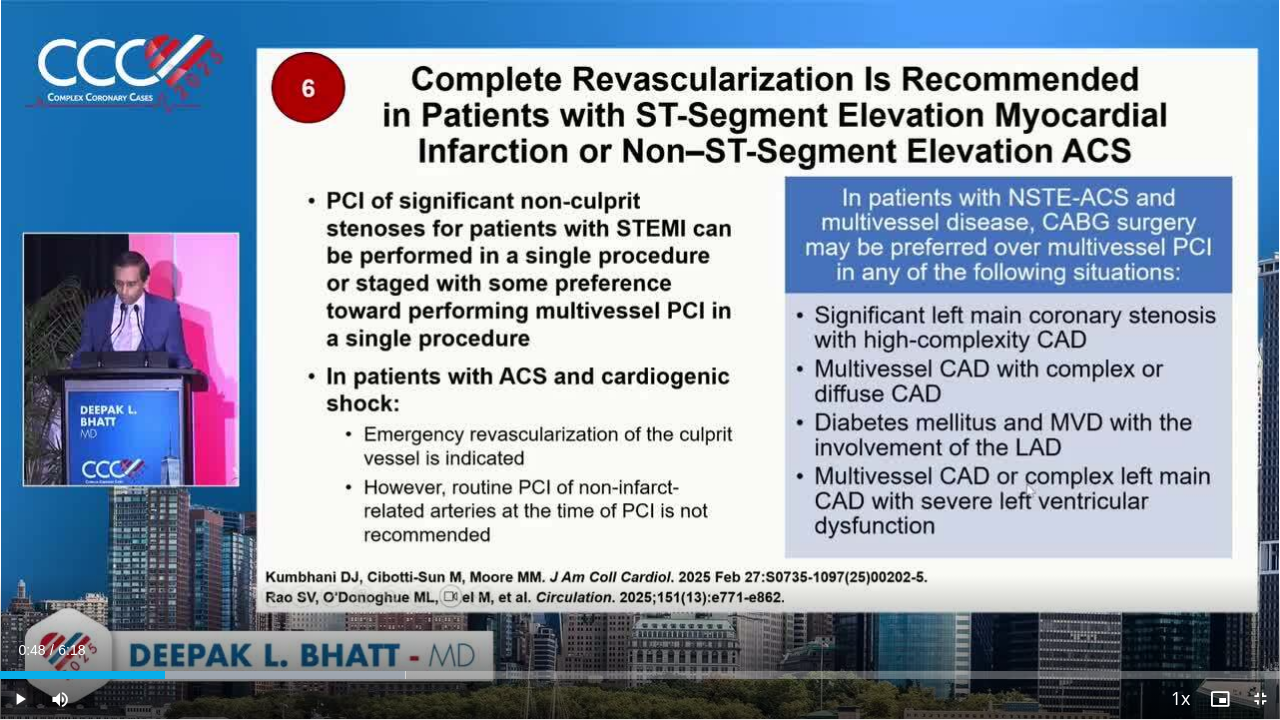 click at bounding box center [20, 699] 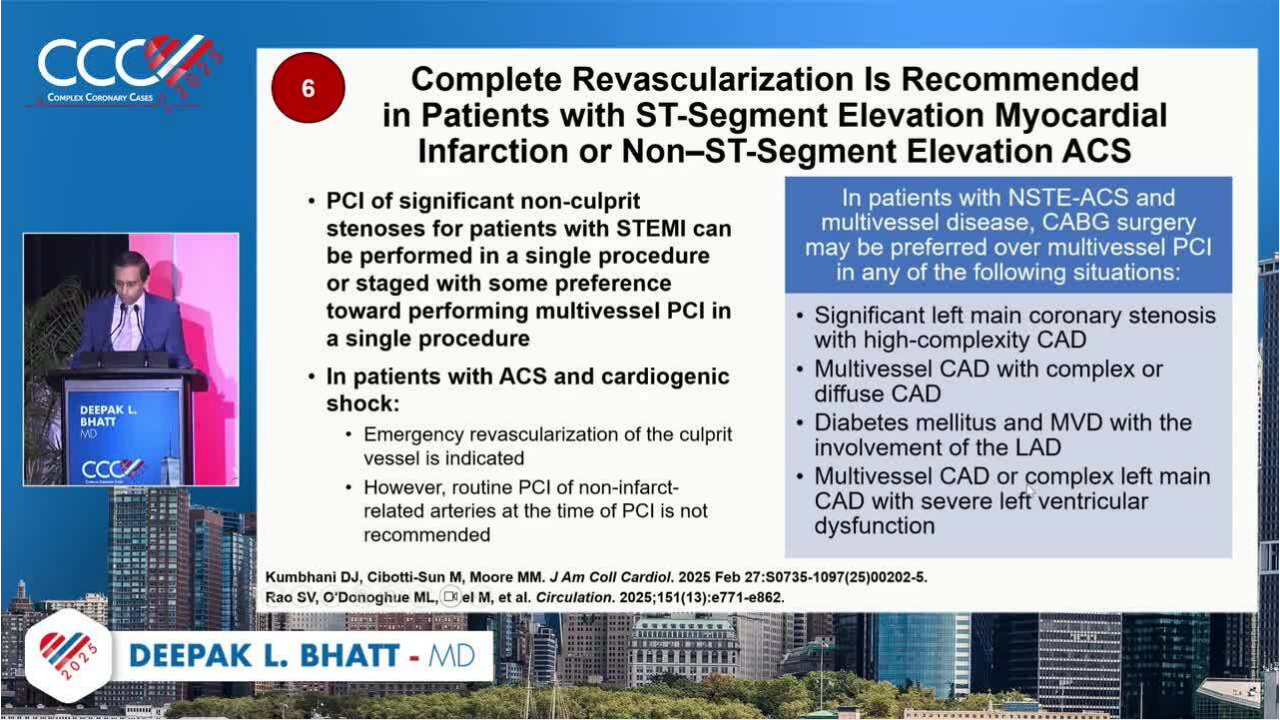 click on "10 seconds
Tap to unmute" at bounding box center [640, 359] 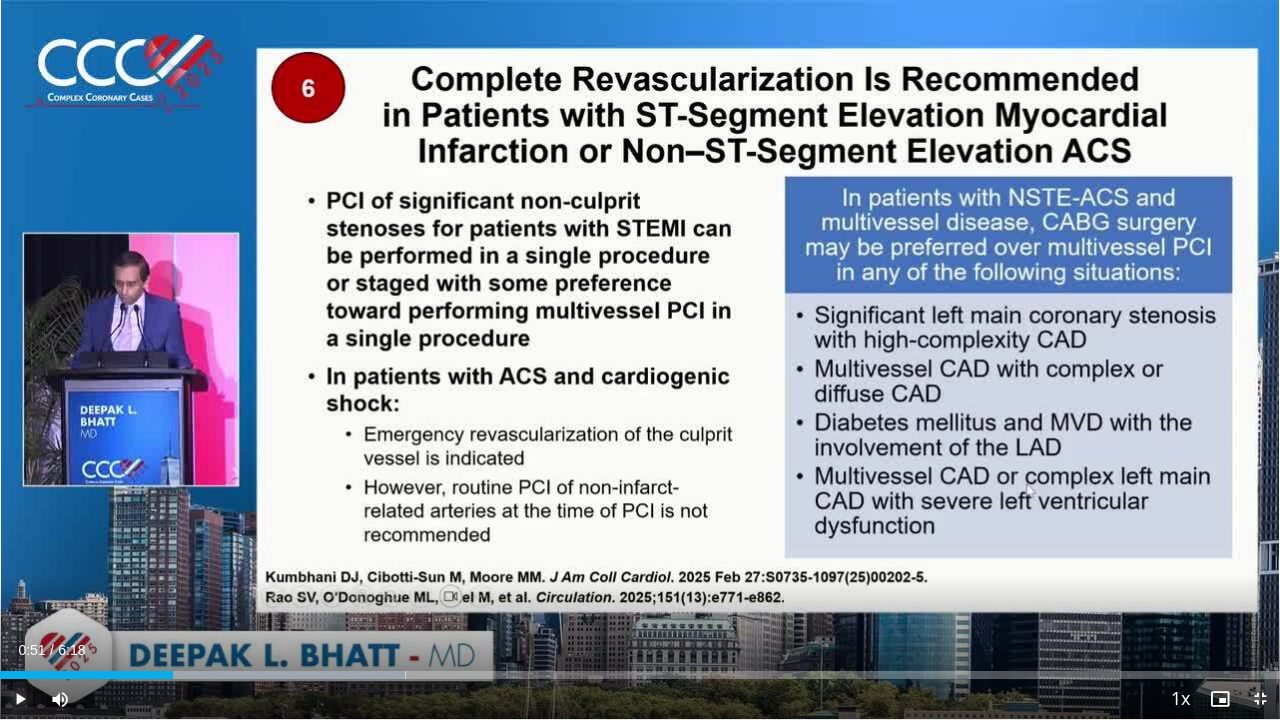 click at bounding box center [20, 699] 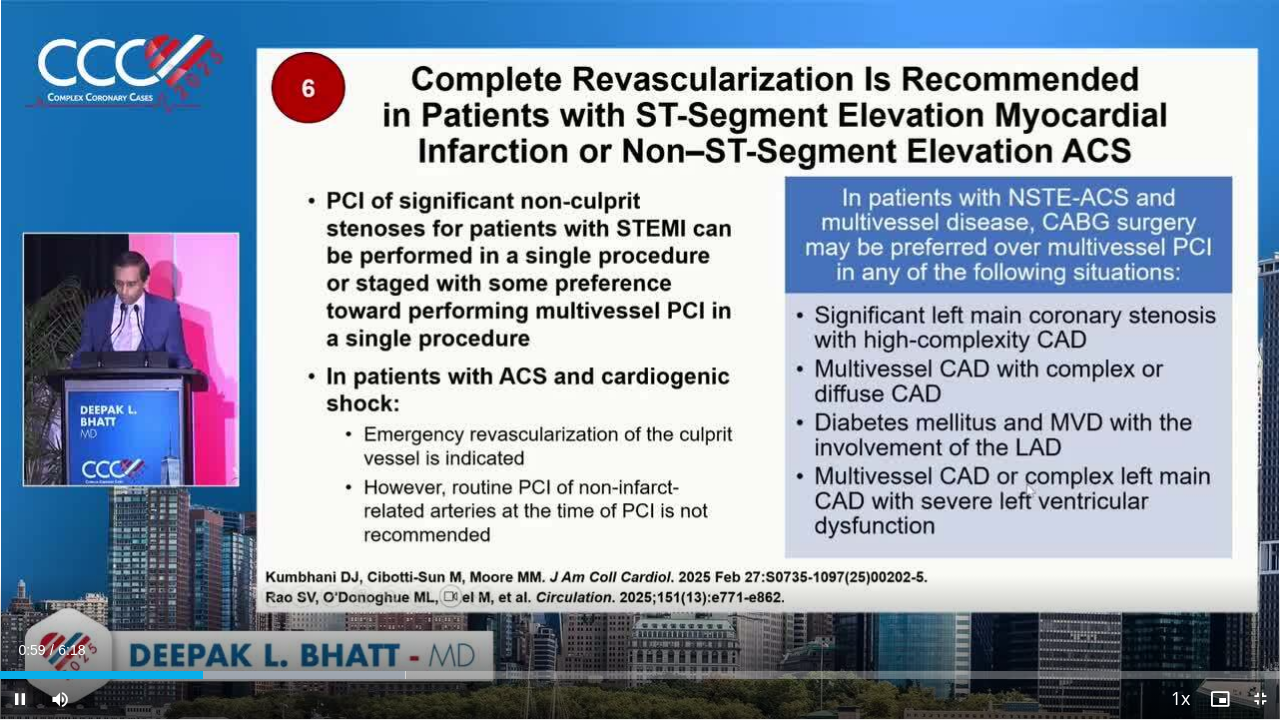 click at bounding box center [20, 699] 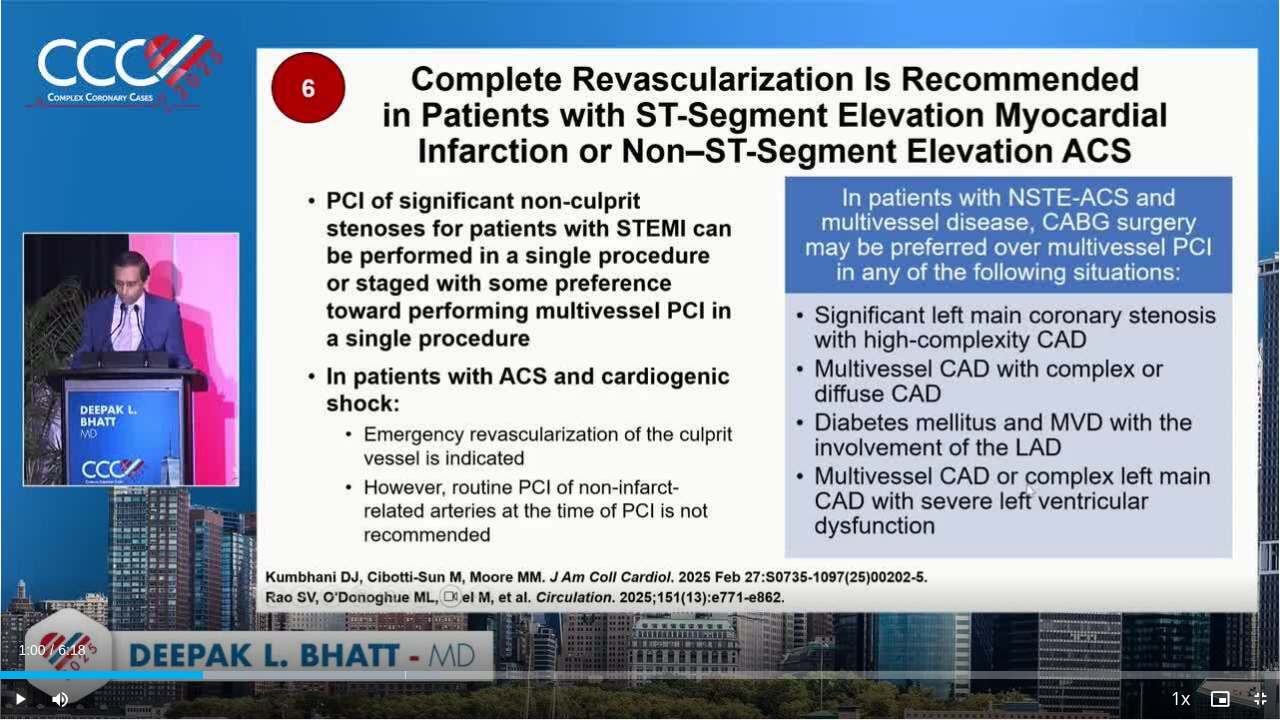 click at bounding box center [20, 699] 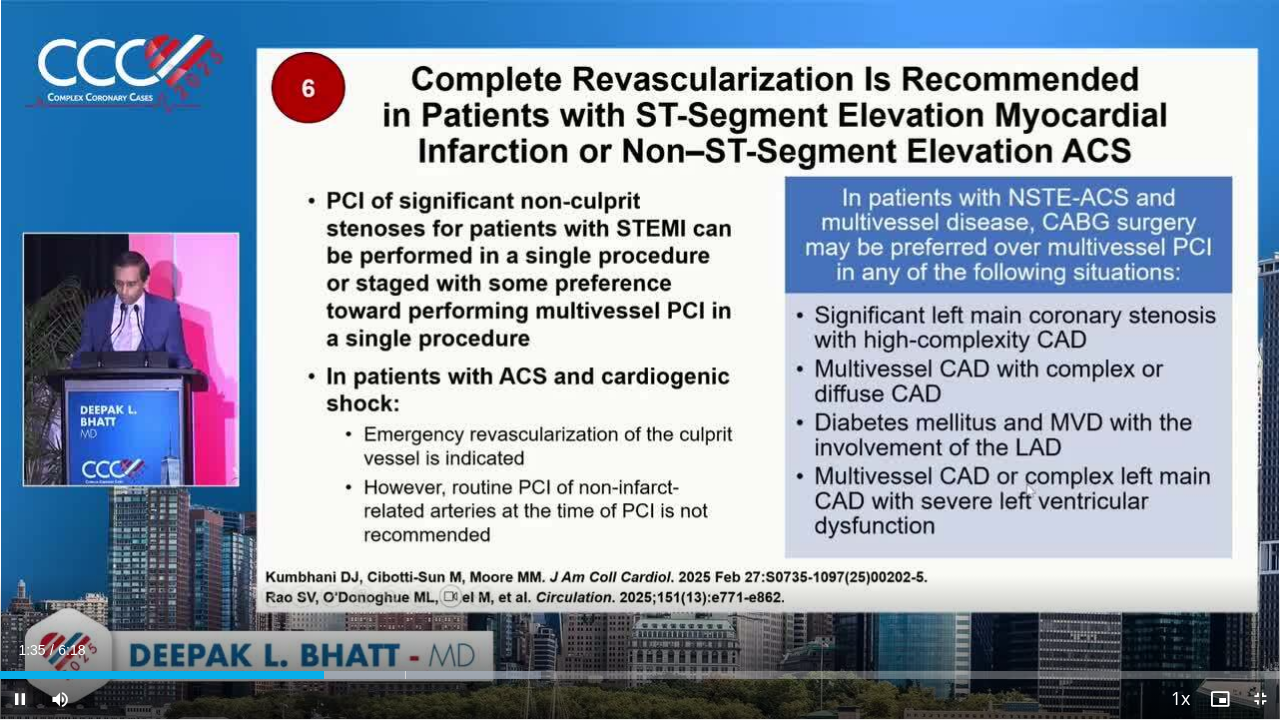 click at bounding box center [20, 699] 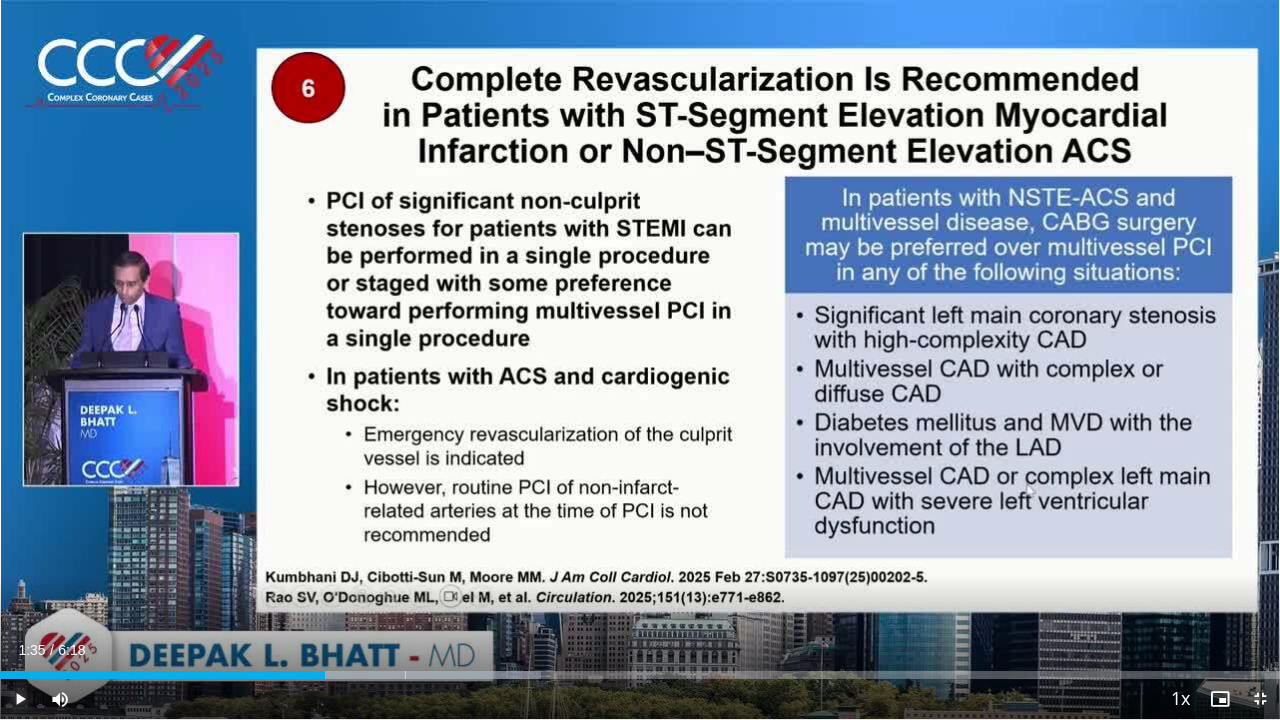 click at bounding box center [20, 699] 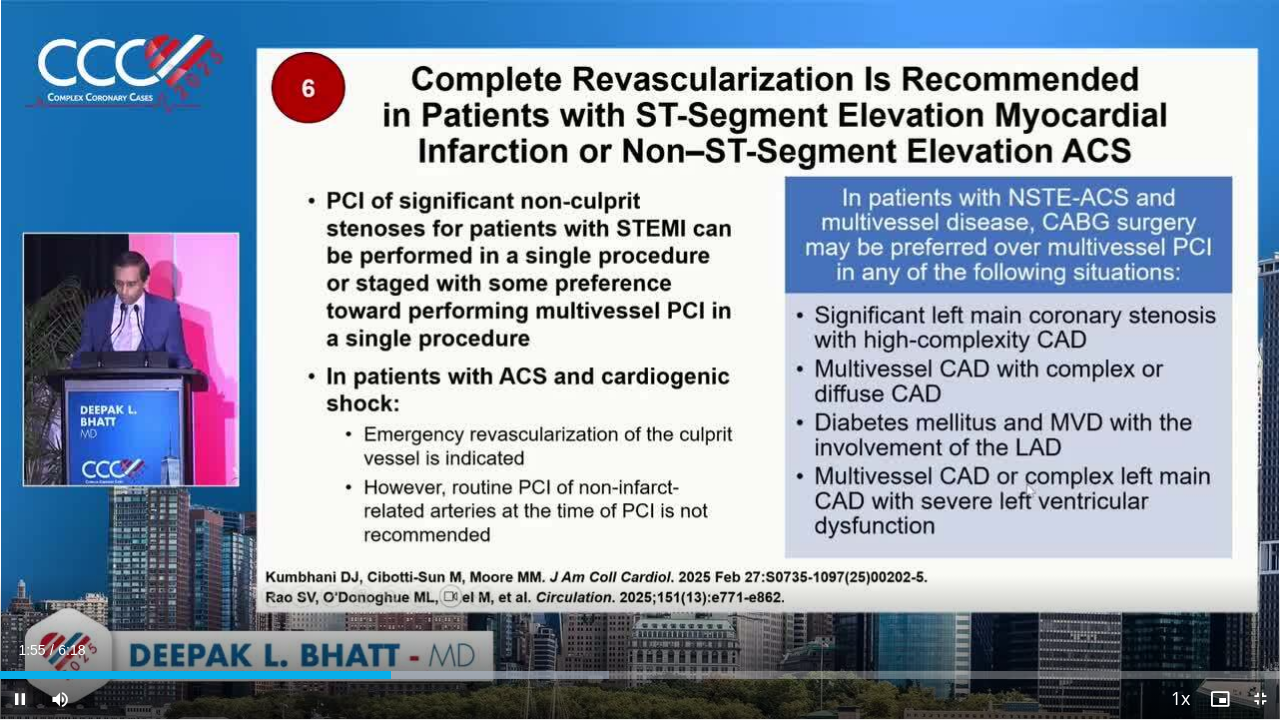 click at bounding box center (20, 699) 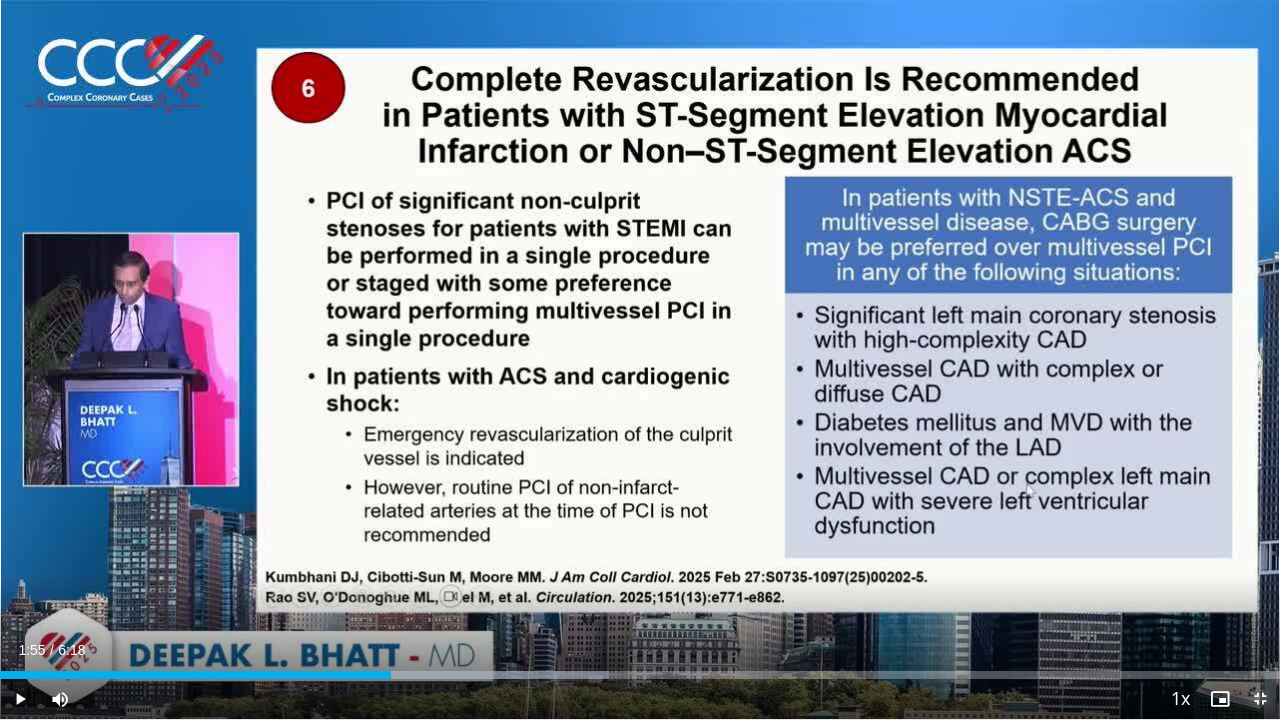 click at bounding box center (1260, 699) 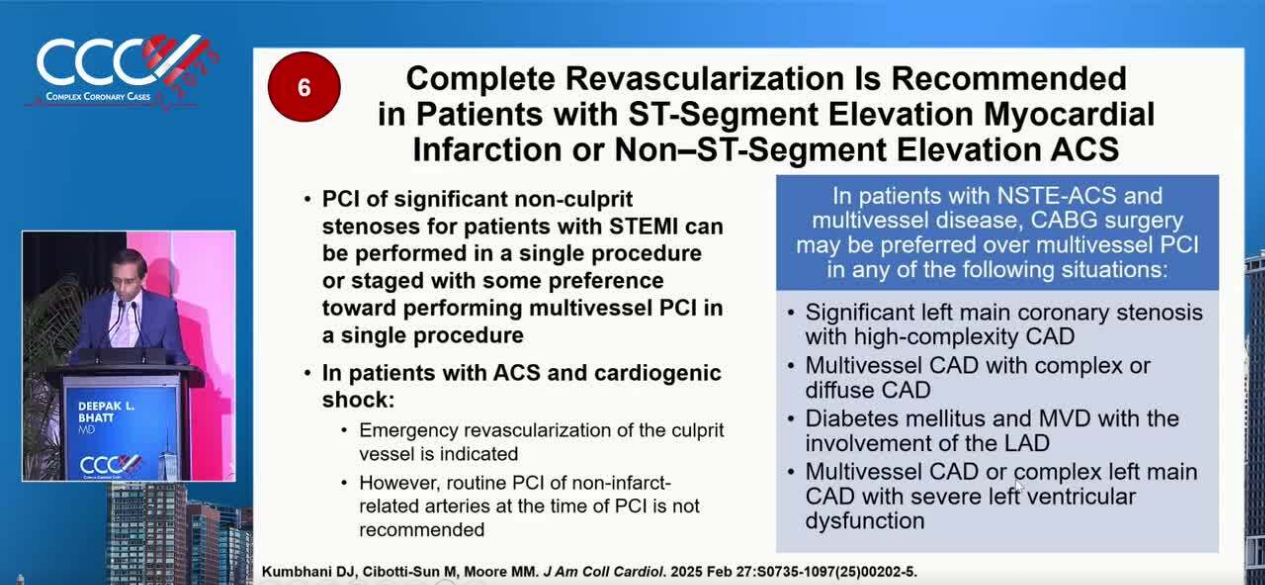scroll, scrollTop: 512, scrollLeft: 0, axis: vertical 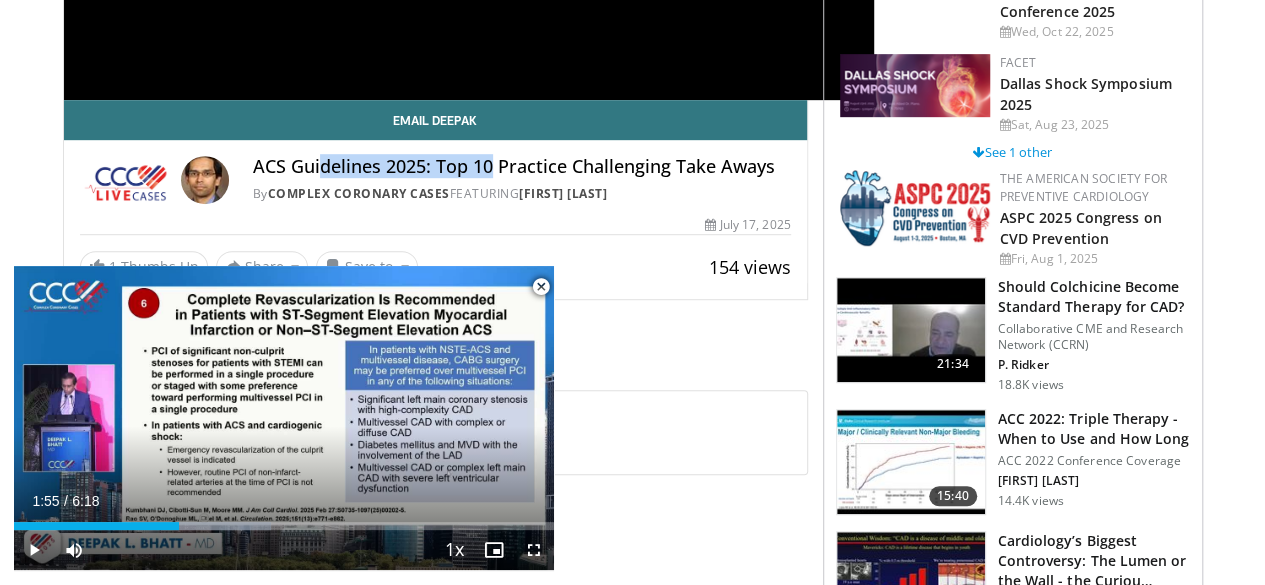 drag, startPoint x: 274, startPoint y: 166, endPoint x: 439, endPoint y: 165, distance: 165.00304 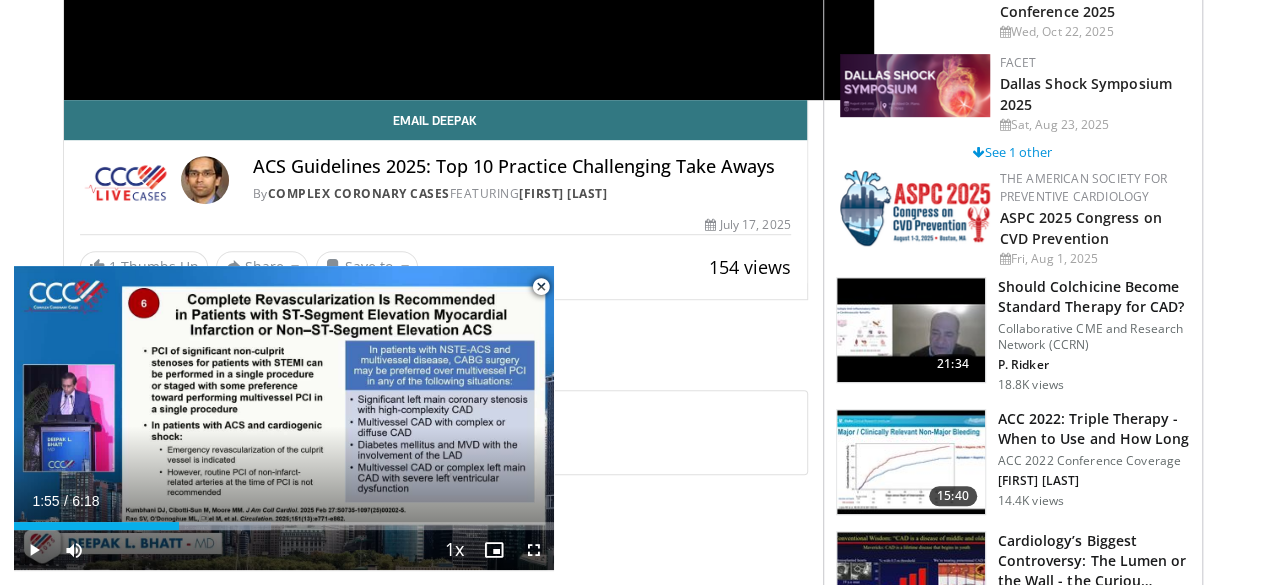 click on "ACS Guidelines 2025: Top 10 Practice Challenging Take Aways" at bounding box center (522, 167) 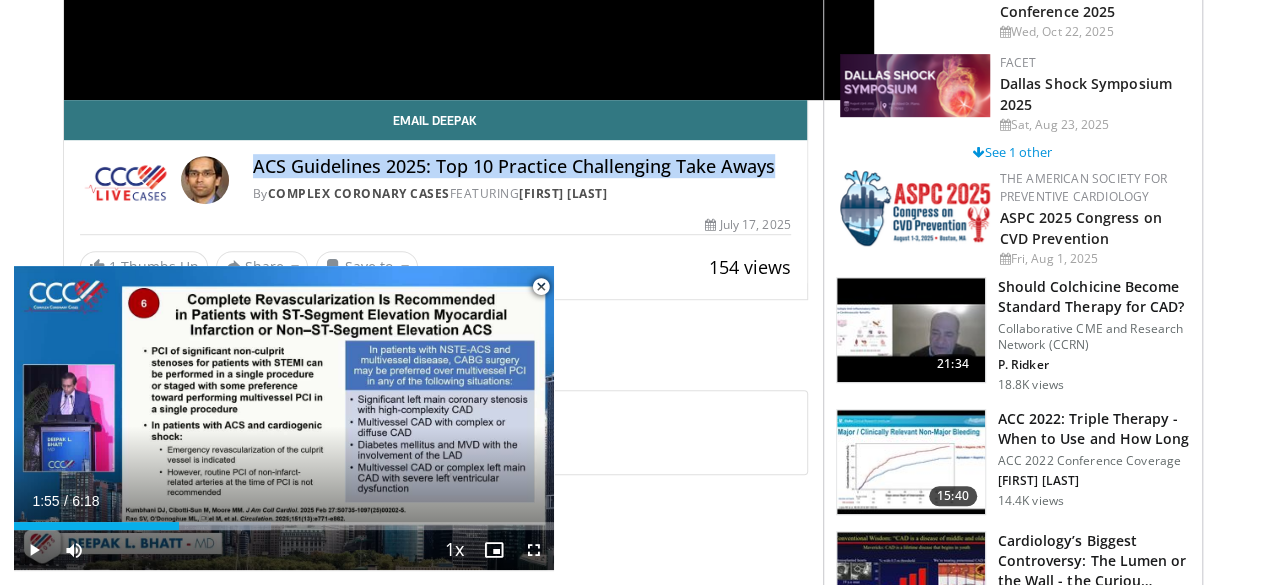 drag, startPoint x: 206, startPoint y: 159, endPoint x: 730, endPoint y: 147, distance: 524.1374 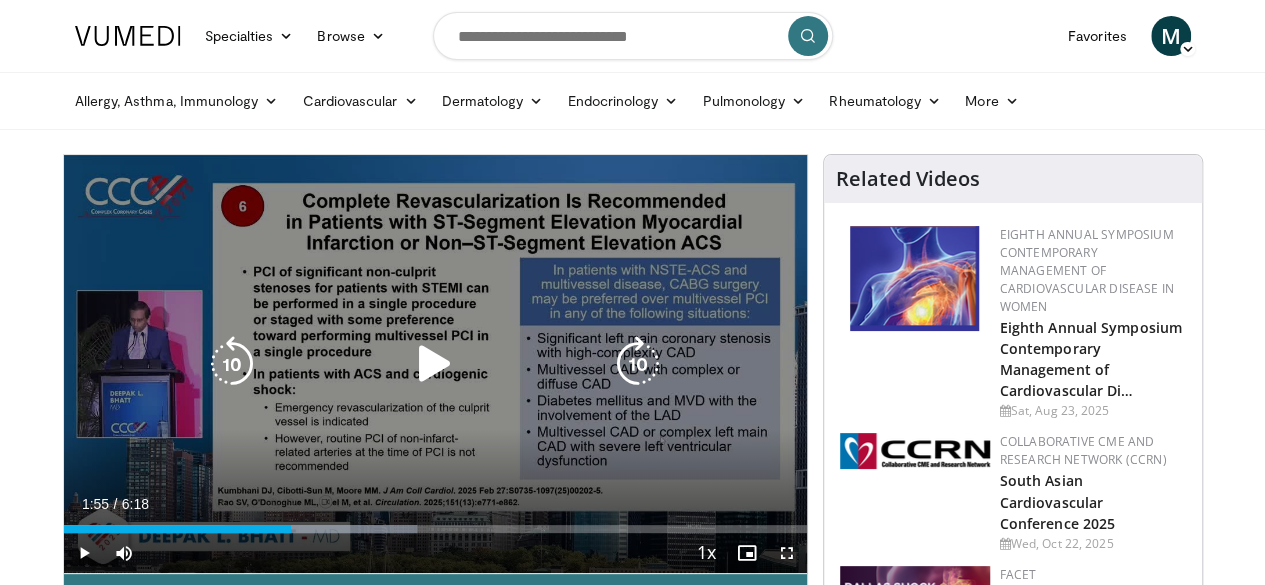 scroll, scrollTop: 512, scrollLeft: 0, axis: vertical 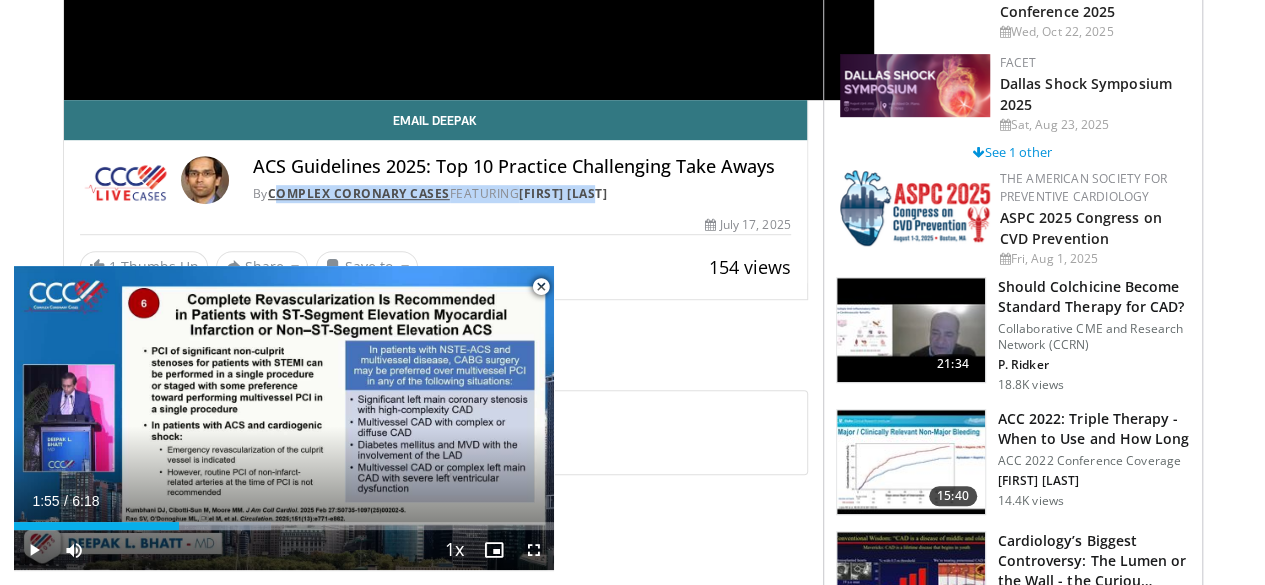 drag, startPoint x: 637, startPoint y: 202, endPoint x: 224, endPoint y: 197, distance: 413.03027 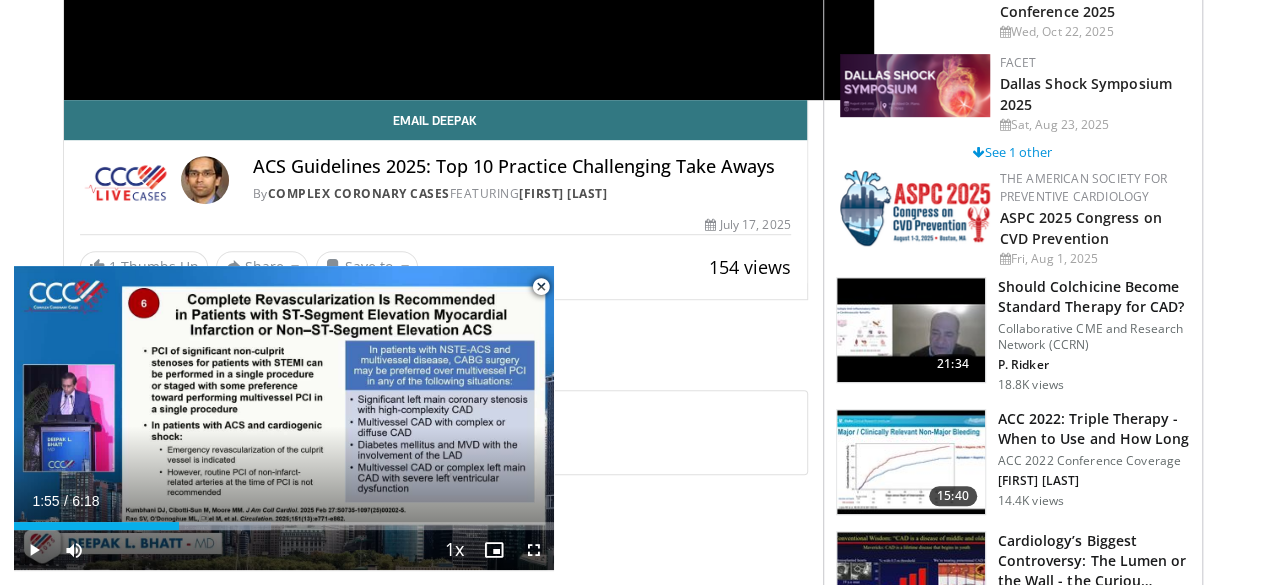click on "154 views
July 17, 2025" at bounding box center [435, 225] 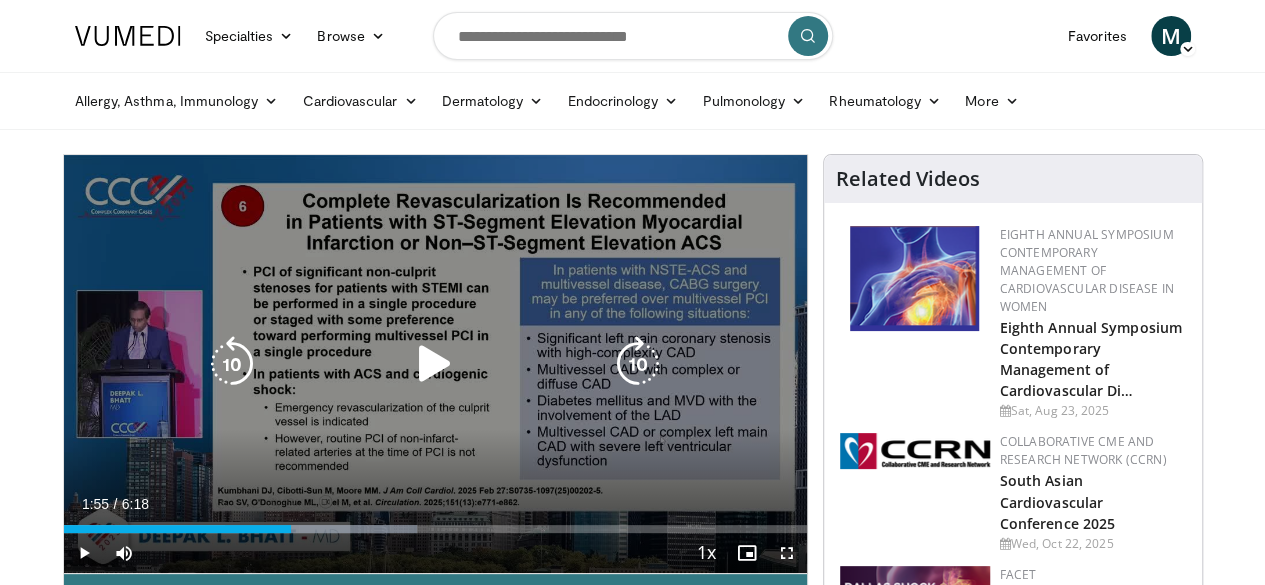 scroll, scrollTop: 512, scrollLeft: 0, axis: vertical 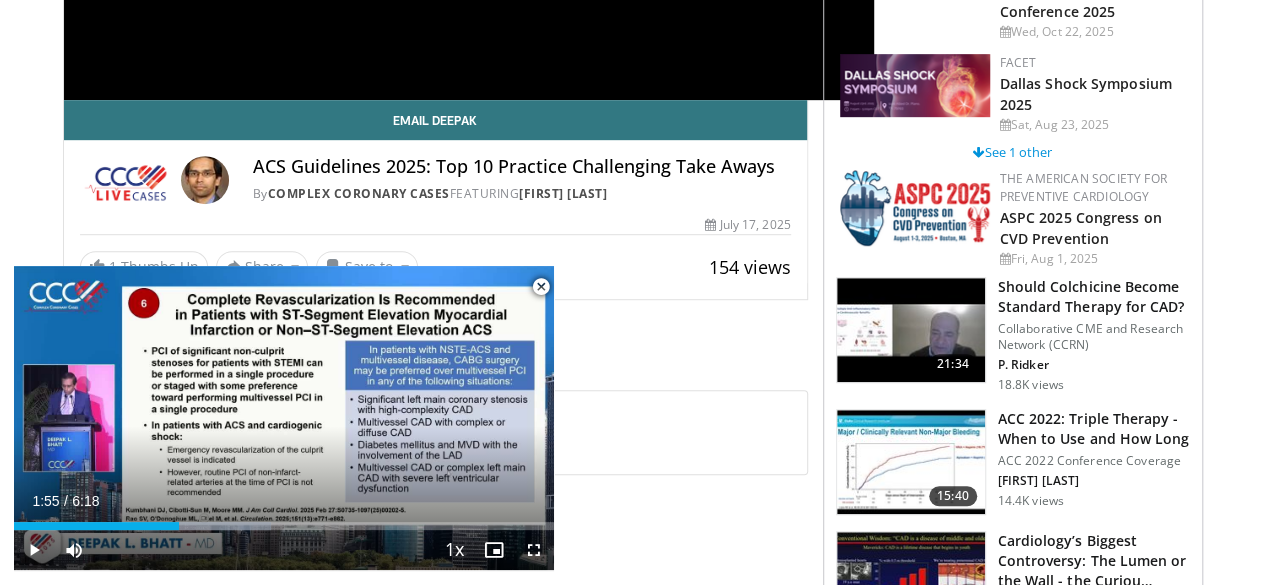 click on "Comments   0" at bounding box center [435, 361] 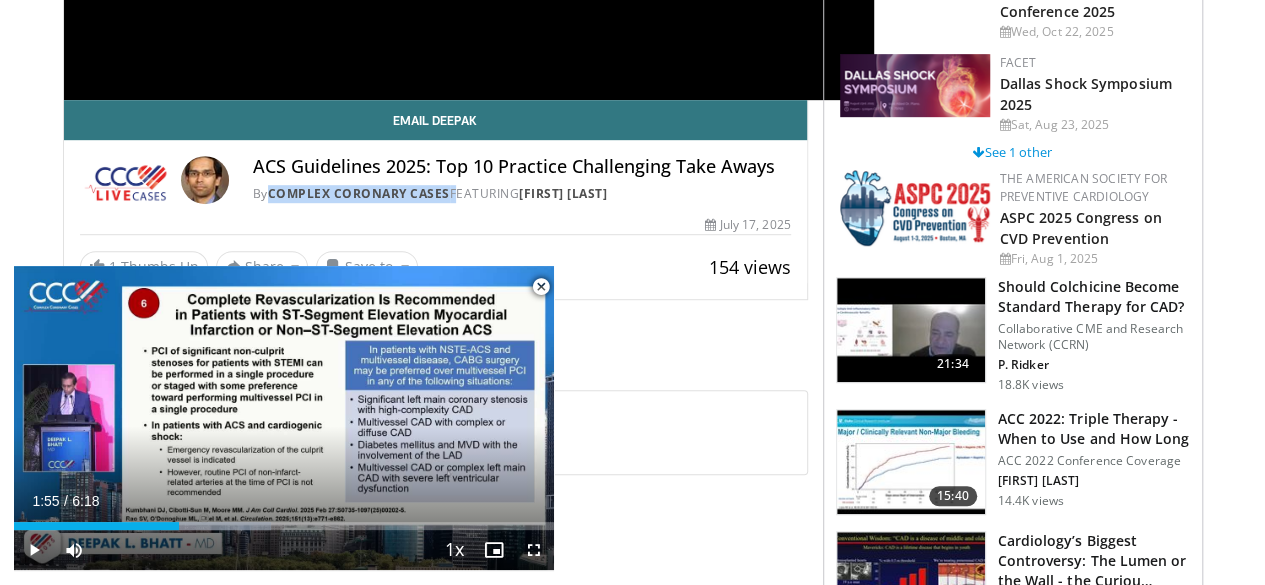 drag, startPoint x: 402, startPoint y: 205, endPoint x: 219, endPoint y: 196, distance: 183.22118 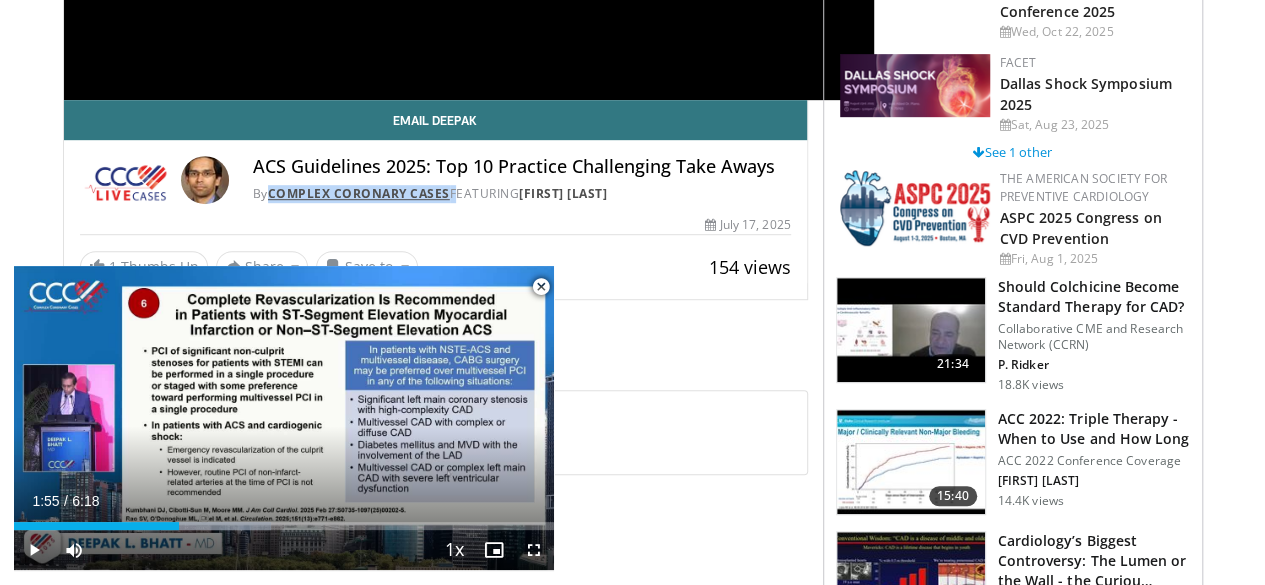 copy on "Complex Coronary Cases" 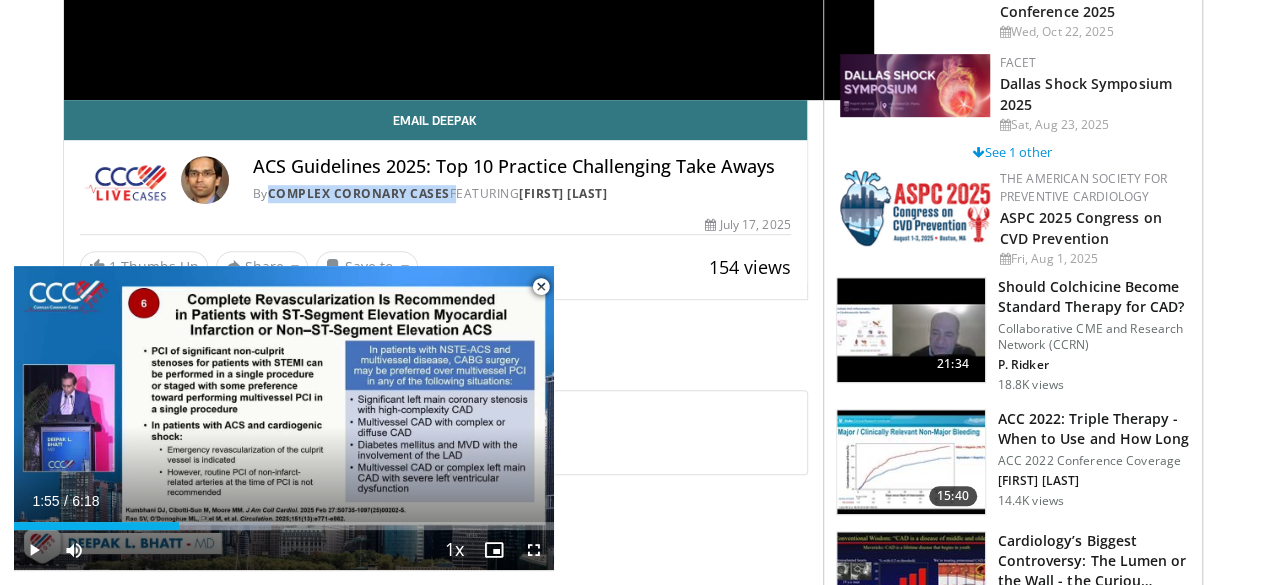 scroll, scrollTop: 0, scrollLeft: 0, axis: both 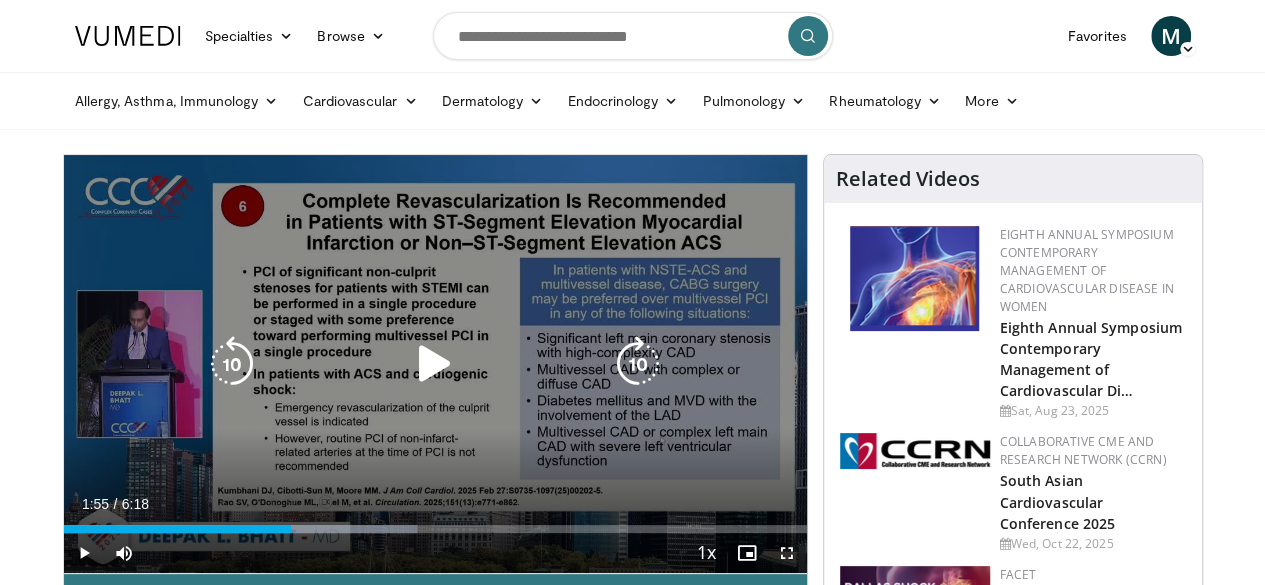 click at bounding box center [435, 364] 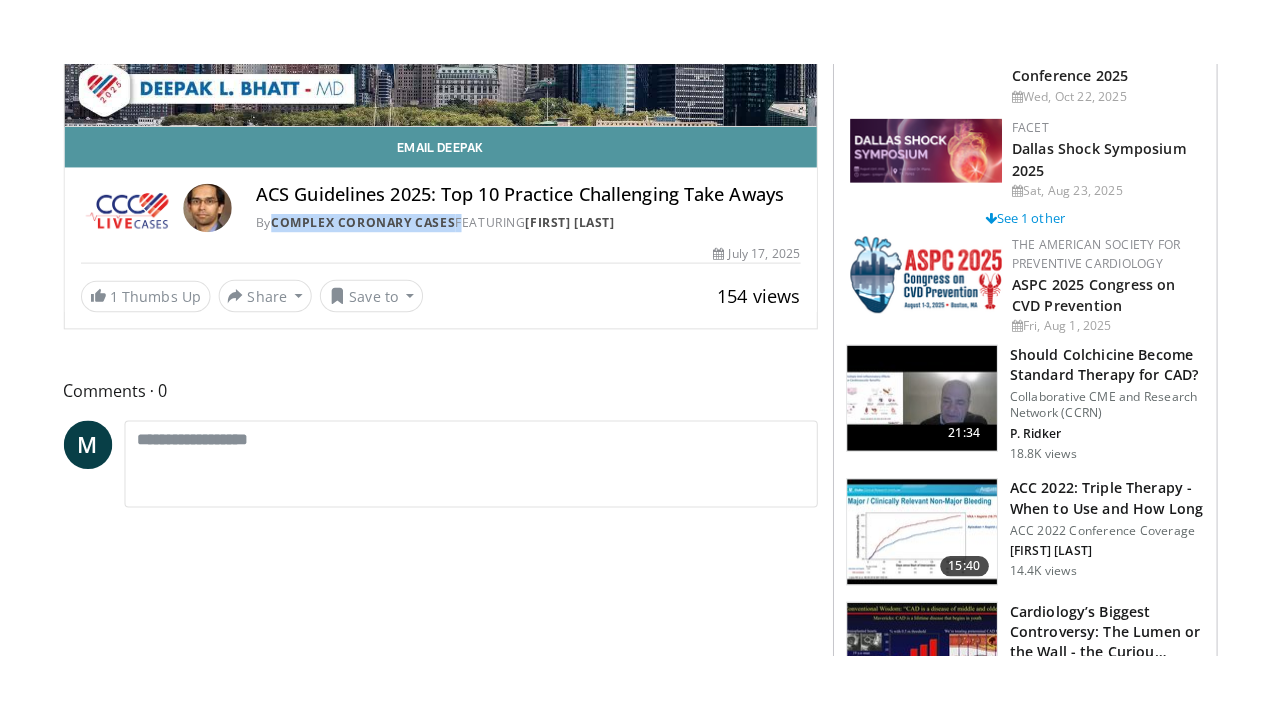 scroll, scrollTop: 0, scrollLeft: 0, axis: both 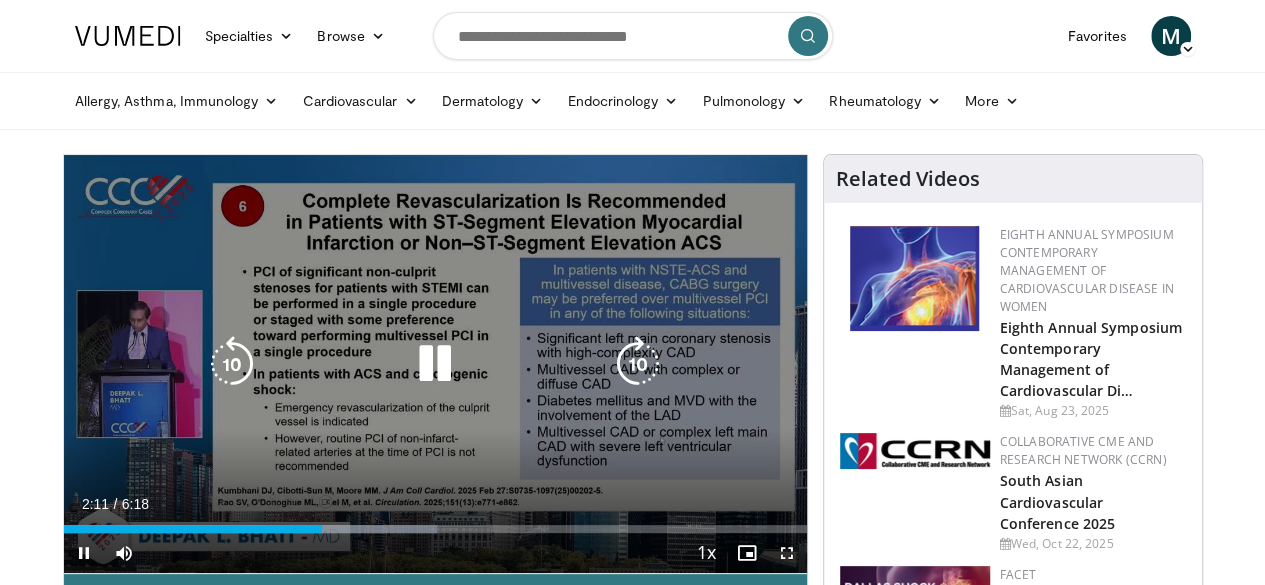 click on "10 seconds
Tap to unmute" at bounding box center (435, 364) 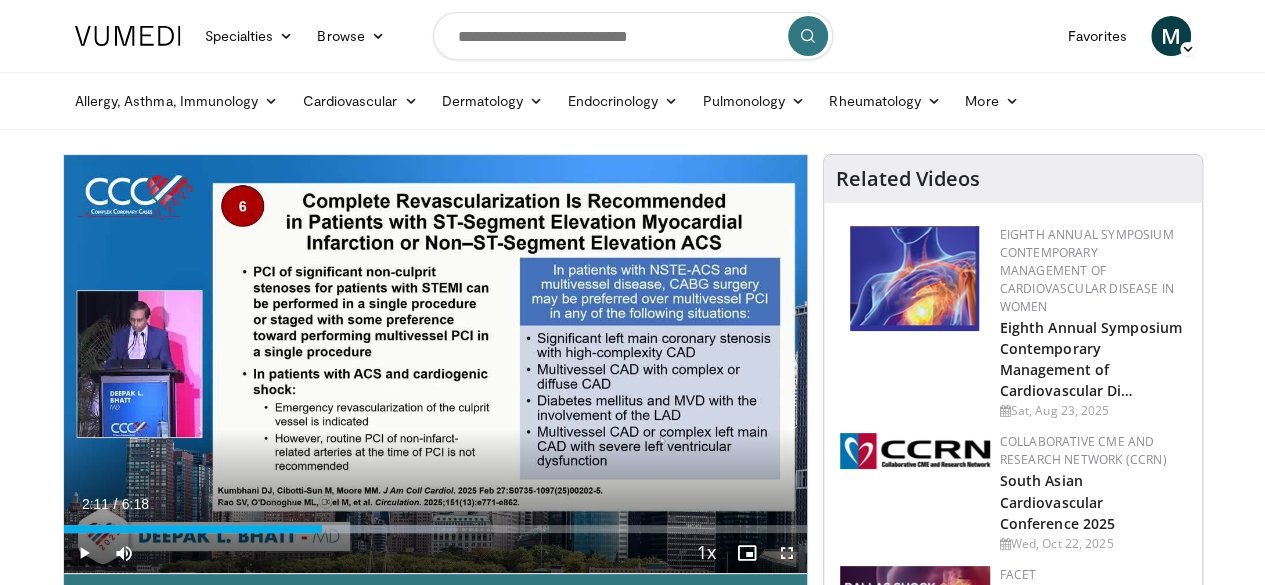 click at bounding box center (787, 553) 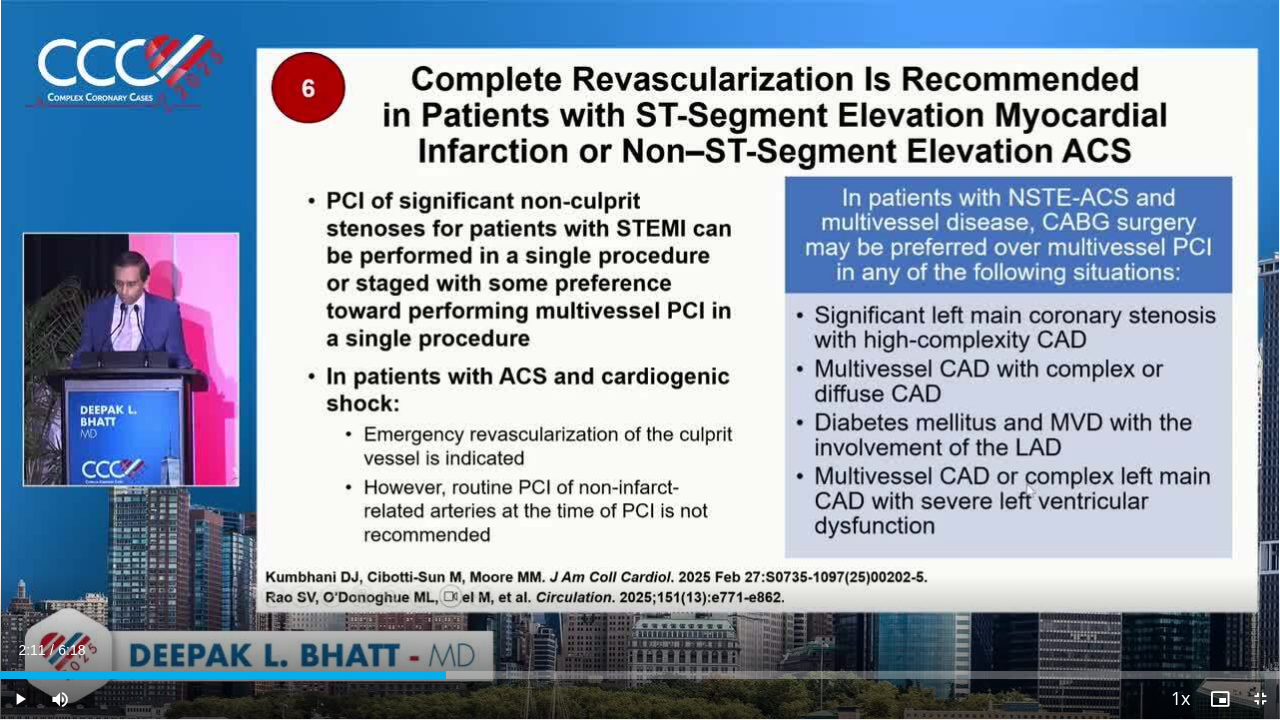 click on "2:11" at bounding box center (223, 675) 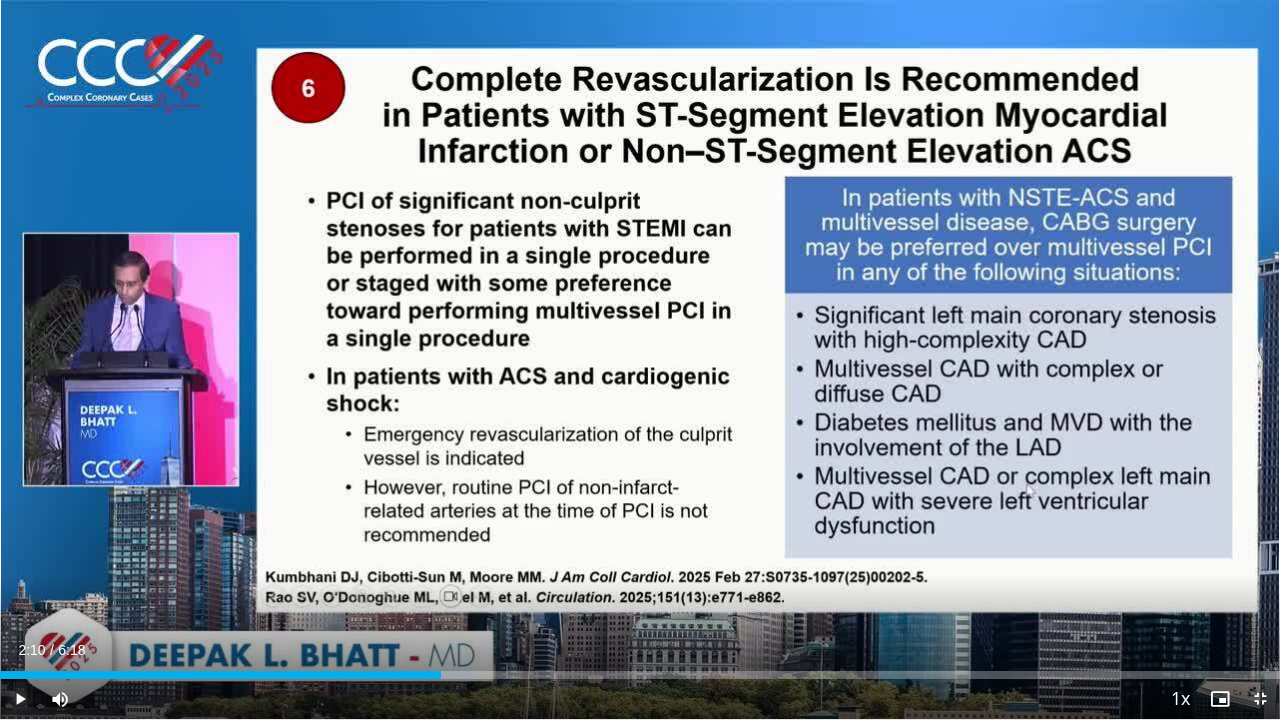 click at bounding box center (20, 699) 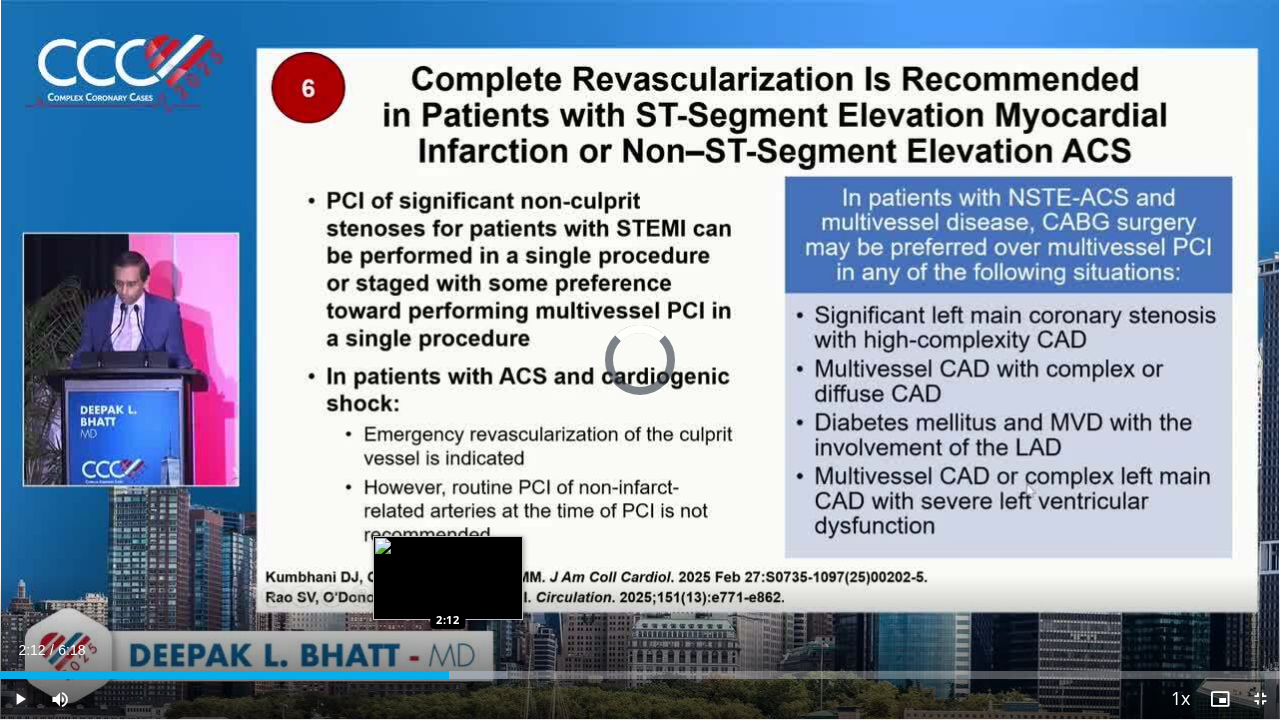 click on "2:12" at bounding box center (224, 675) 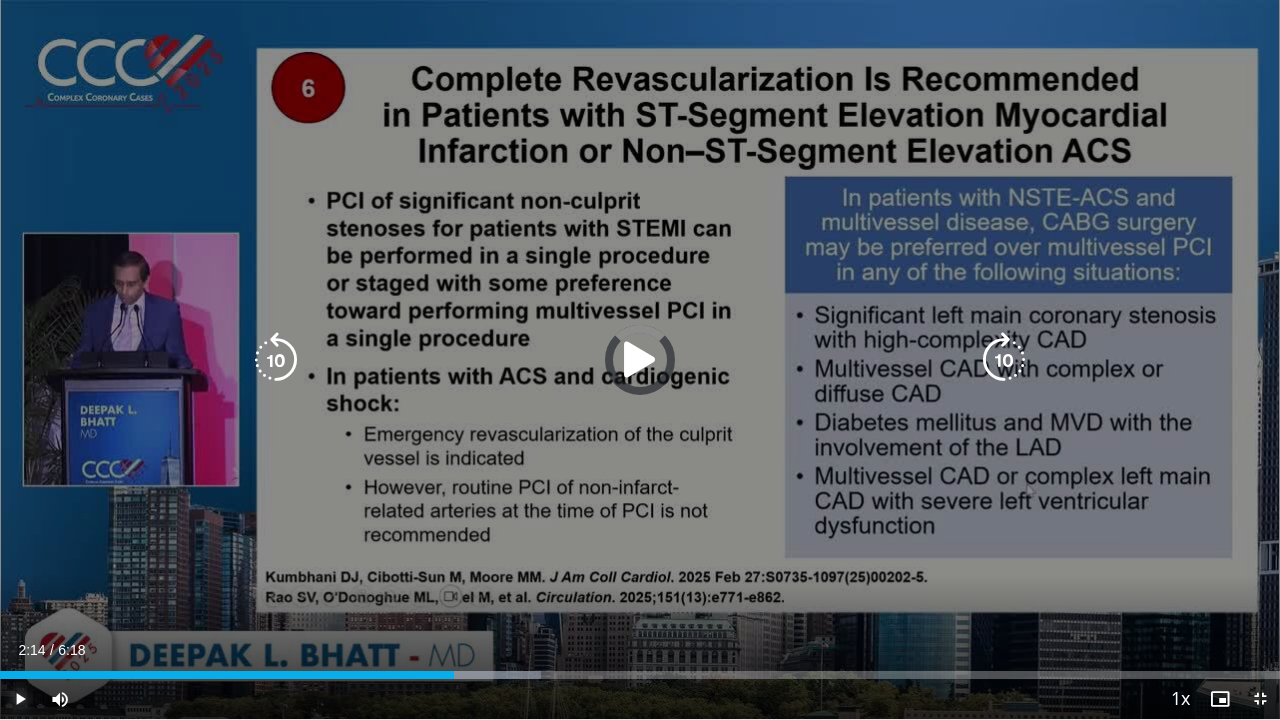 click on "Loaded :  42.25% 2:14 2:12" at bounding box center [640, 675] 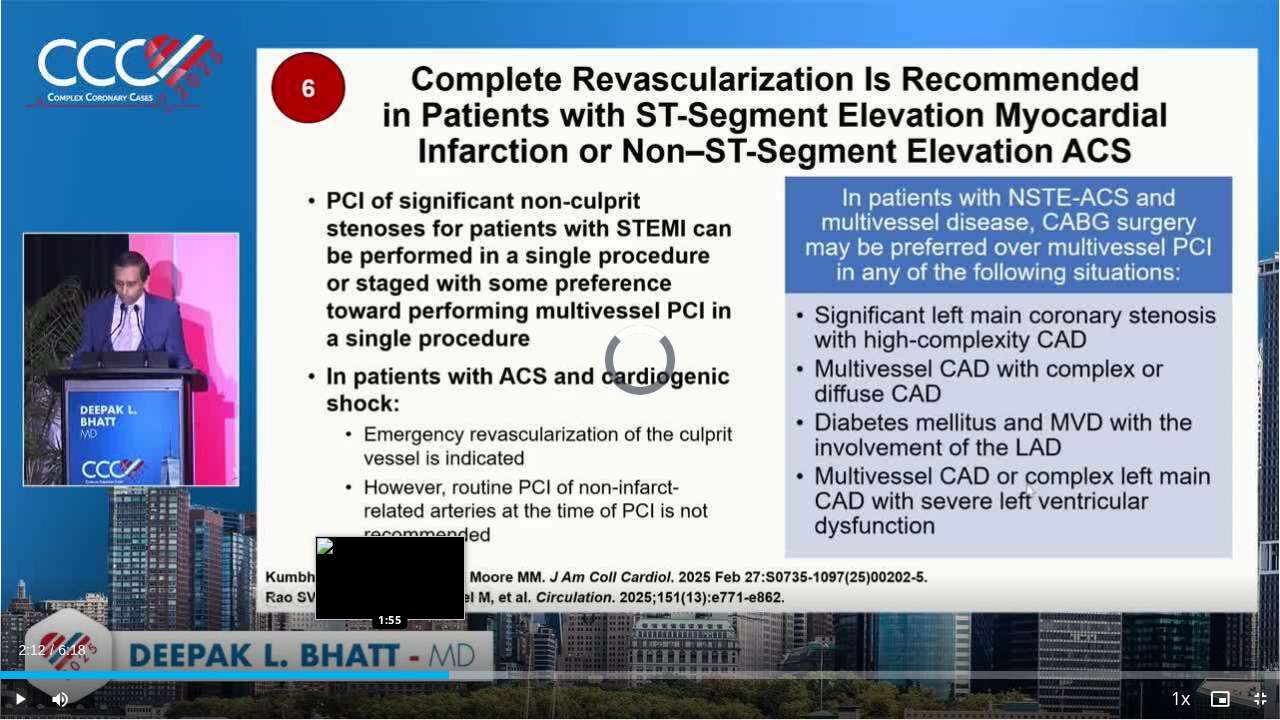 click on "2:12" at bounding box center (224, 675) 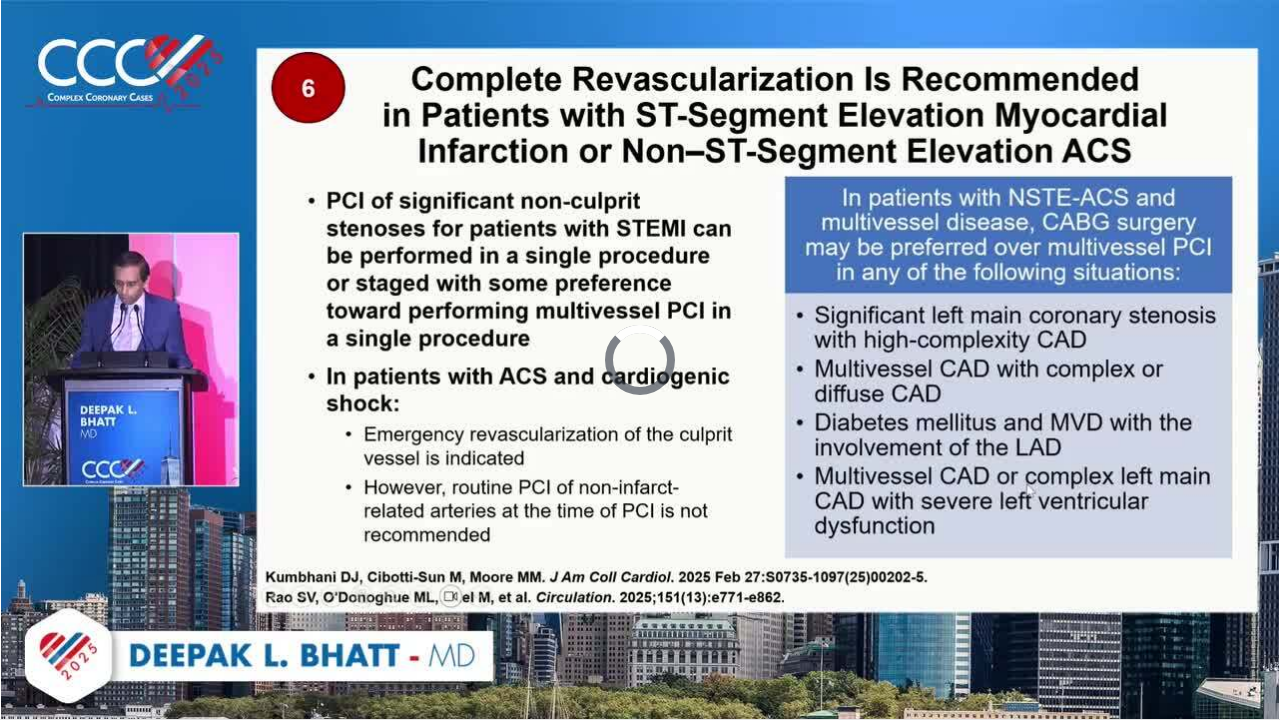 click on "10 seconds
Tap to unmute" at bounding box center [640, 359] 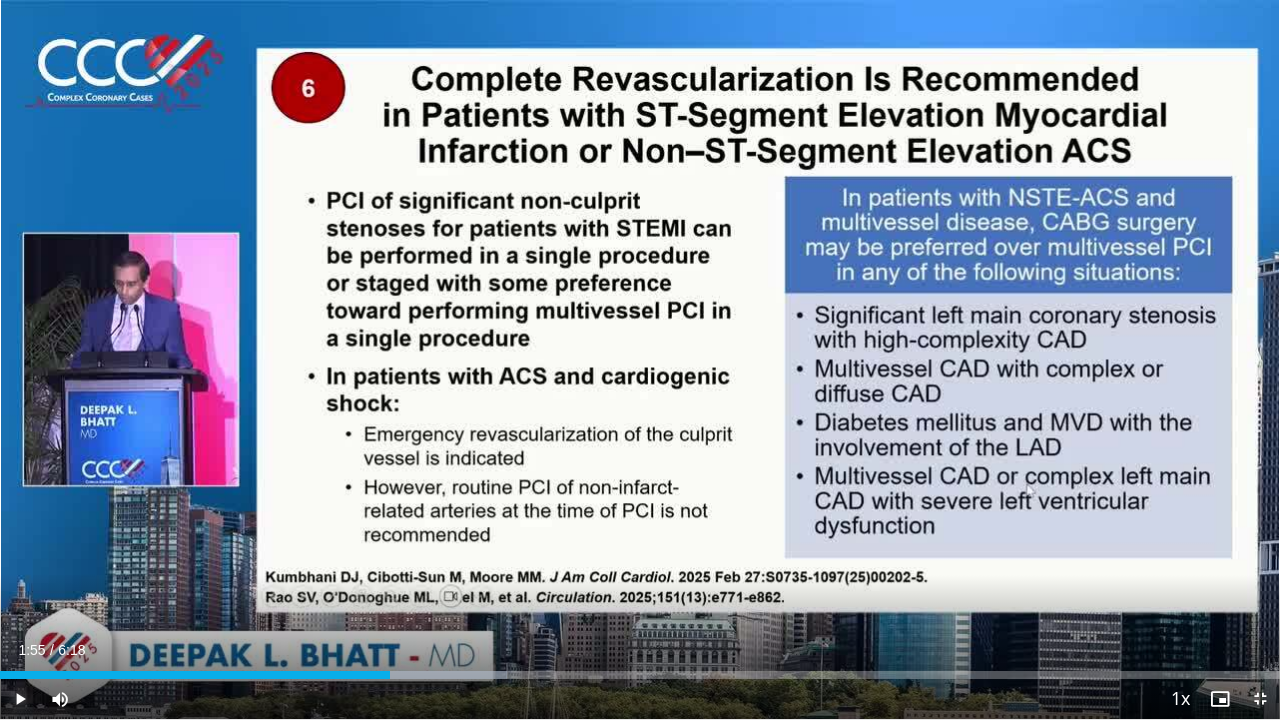 click at bounding box center (20, 699) 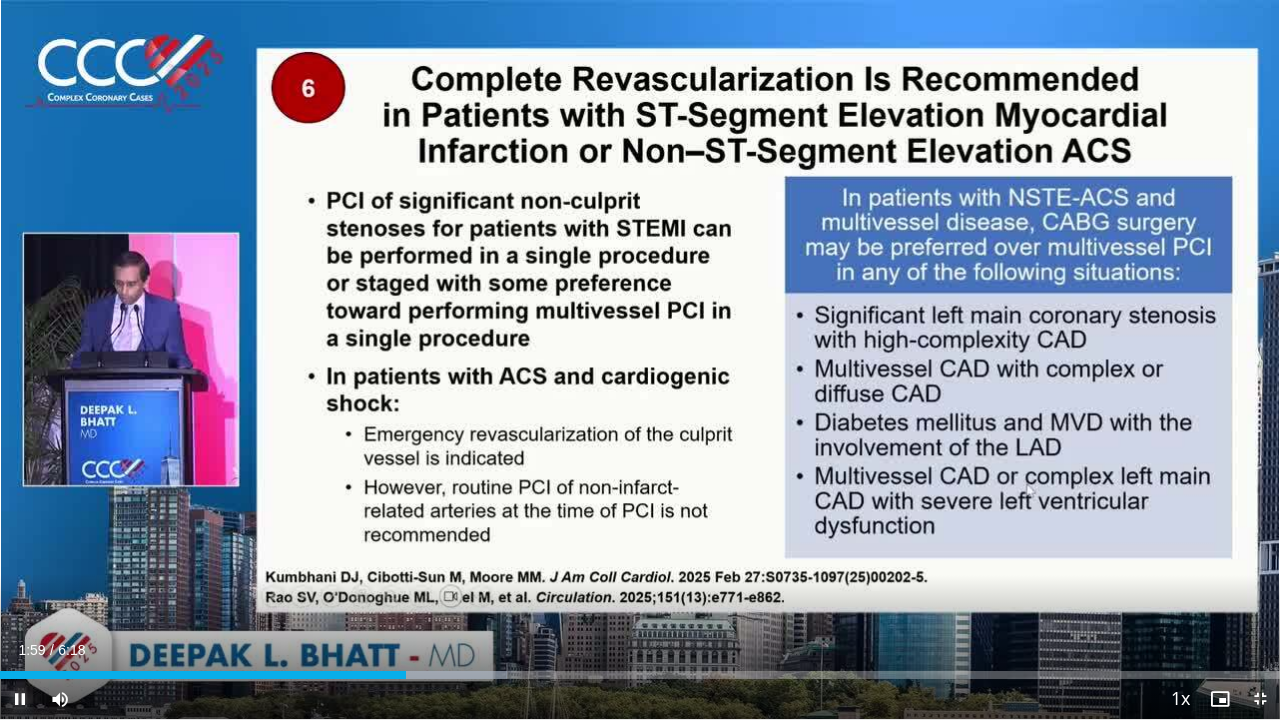 click at bounding box center (20, 699) 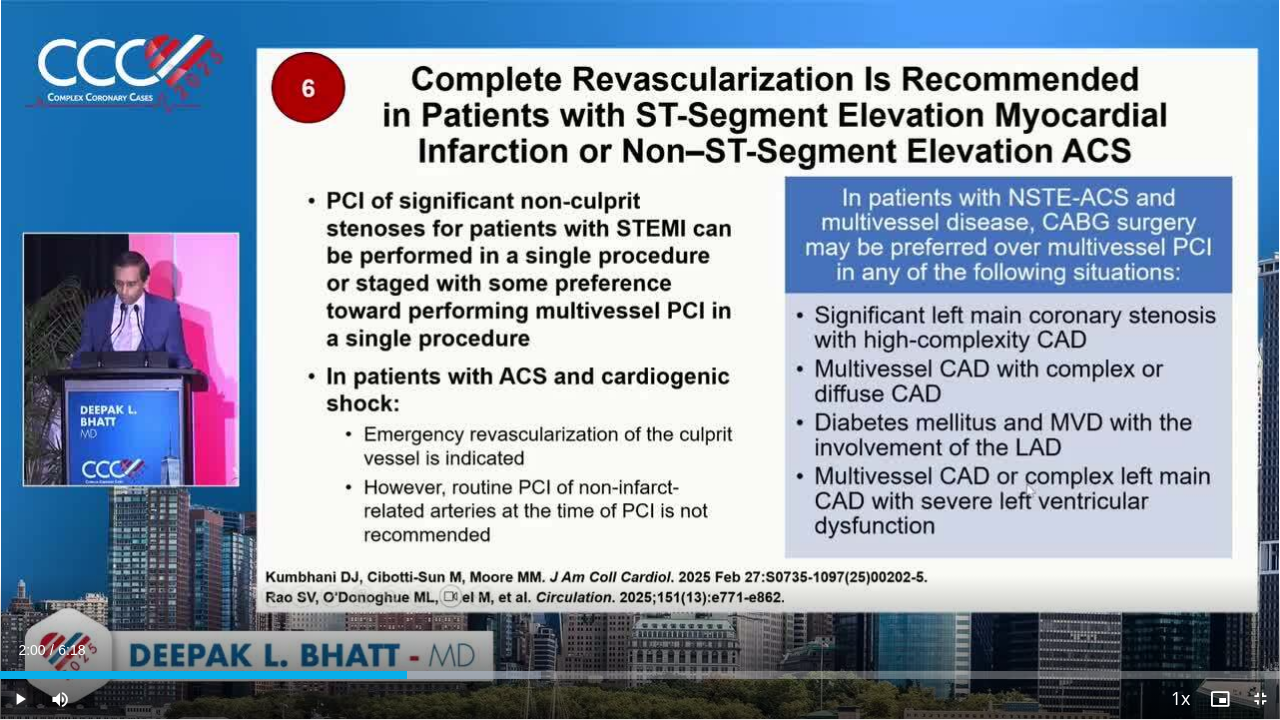 click at bounding box center (20, 699) 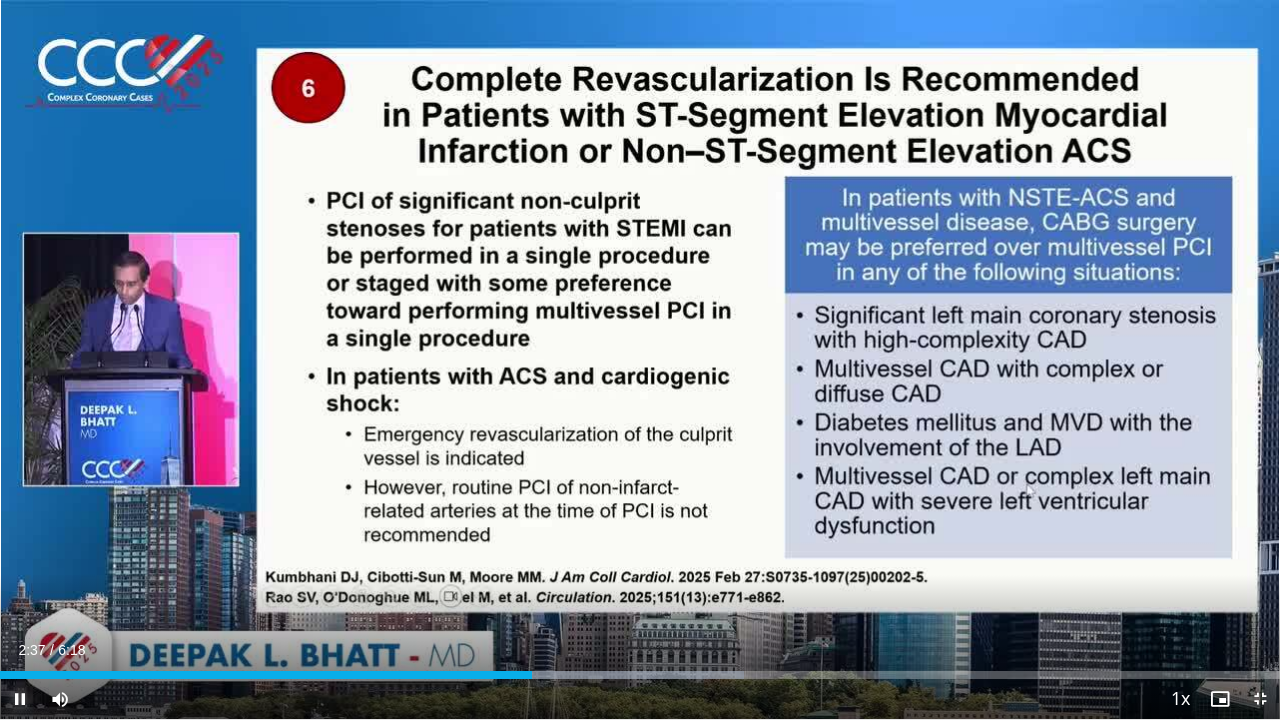 click at bounding box center (20, 699) 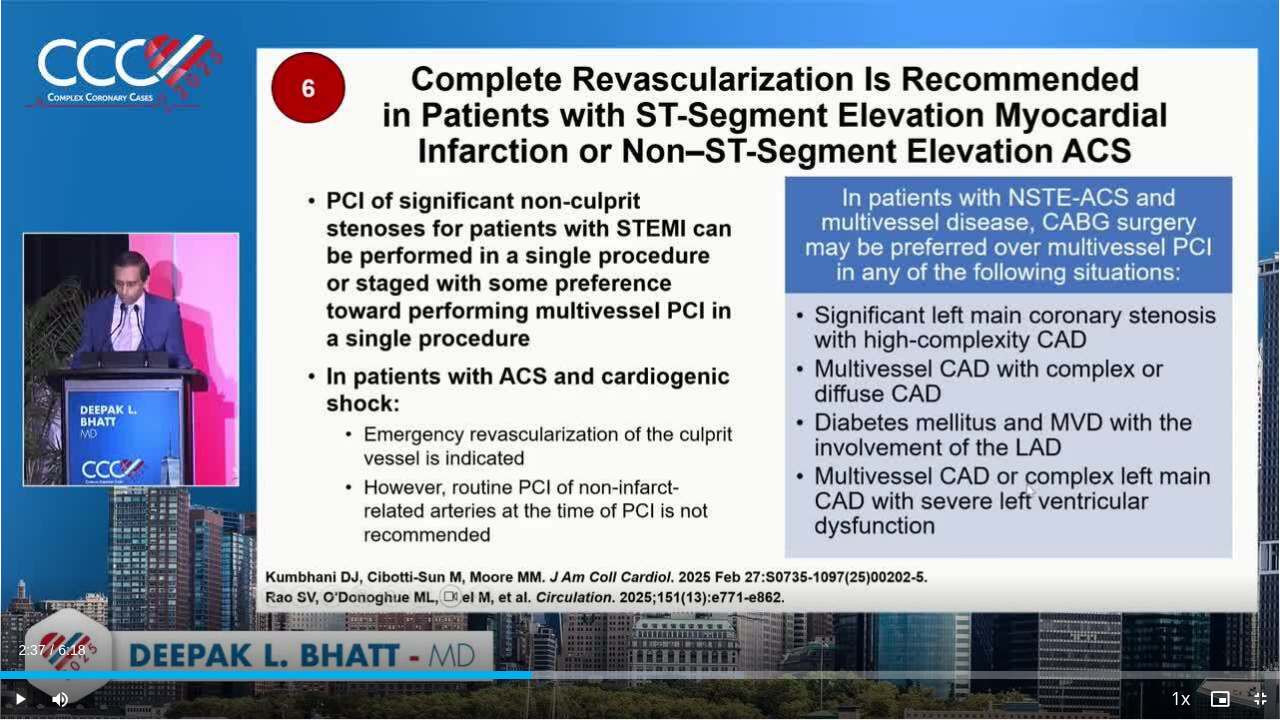 click at bounding box center (20, 699) 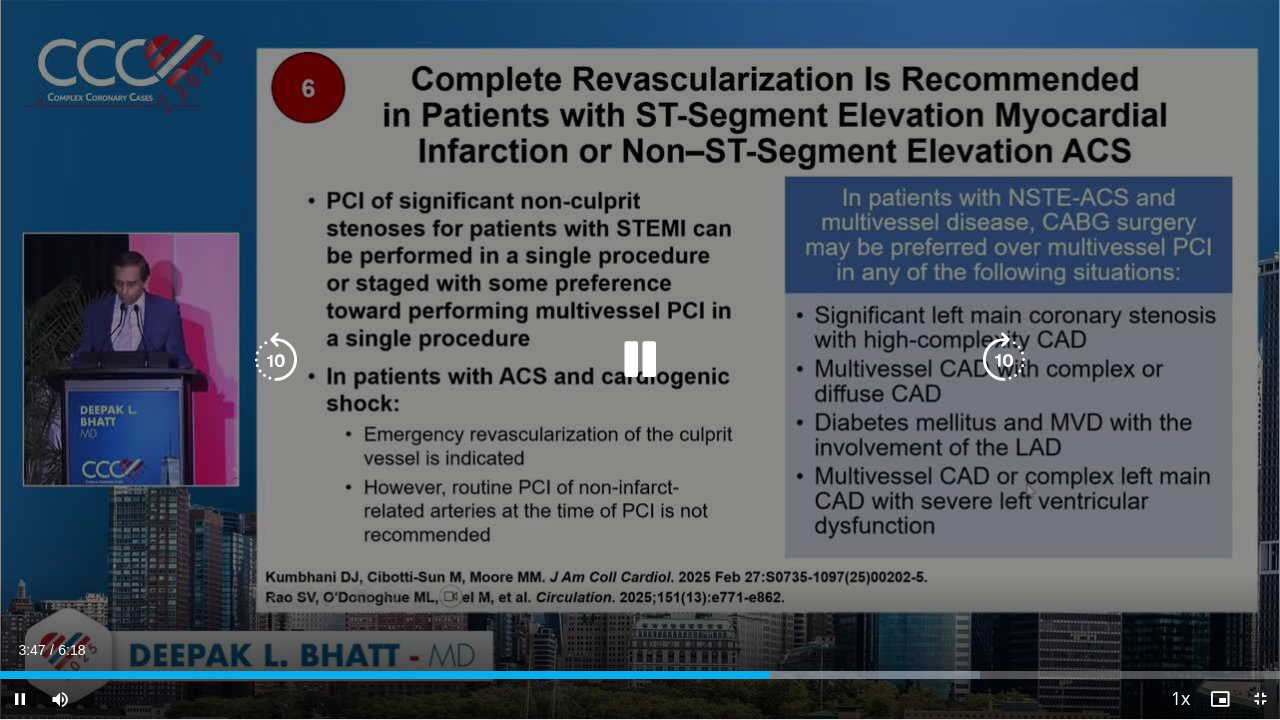 click at bounding box center [640, 360] 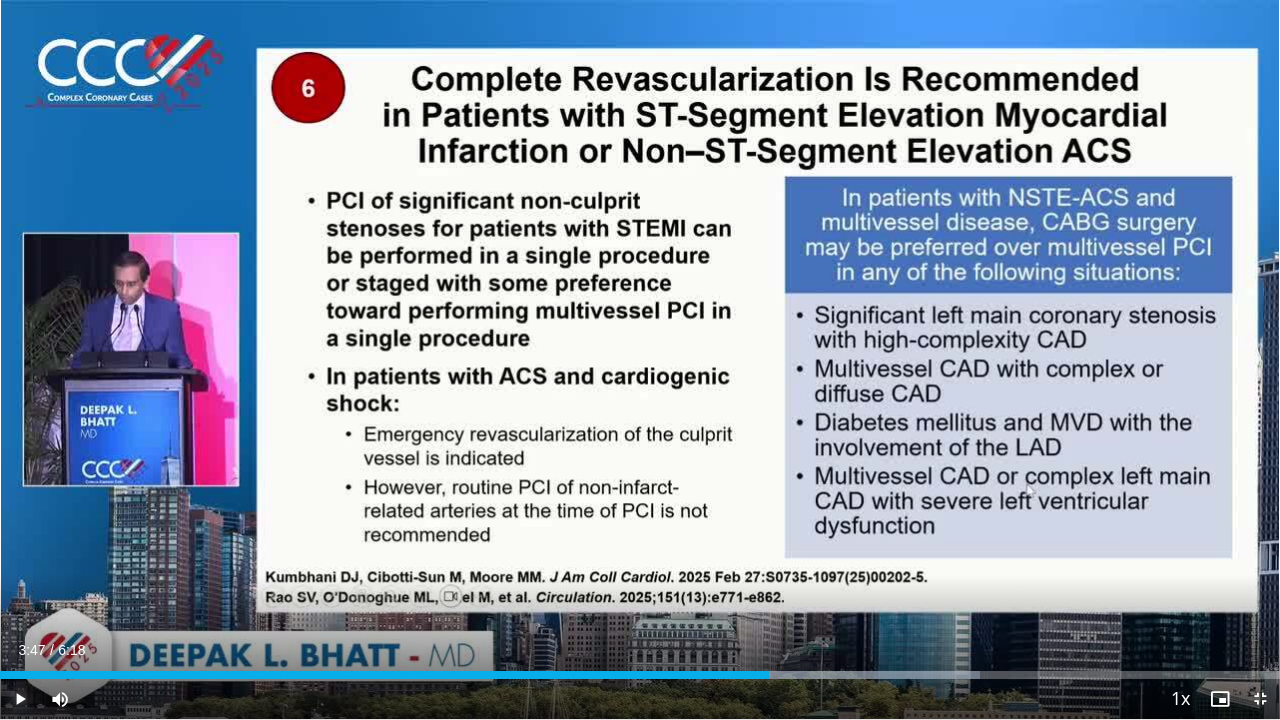 click at bounding box center (20, 699) 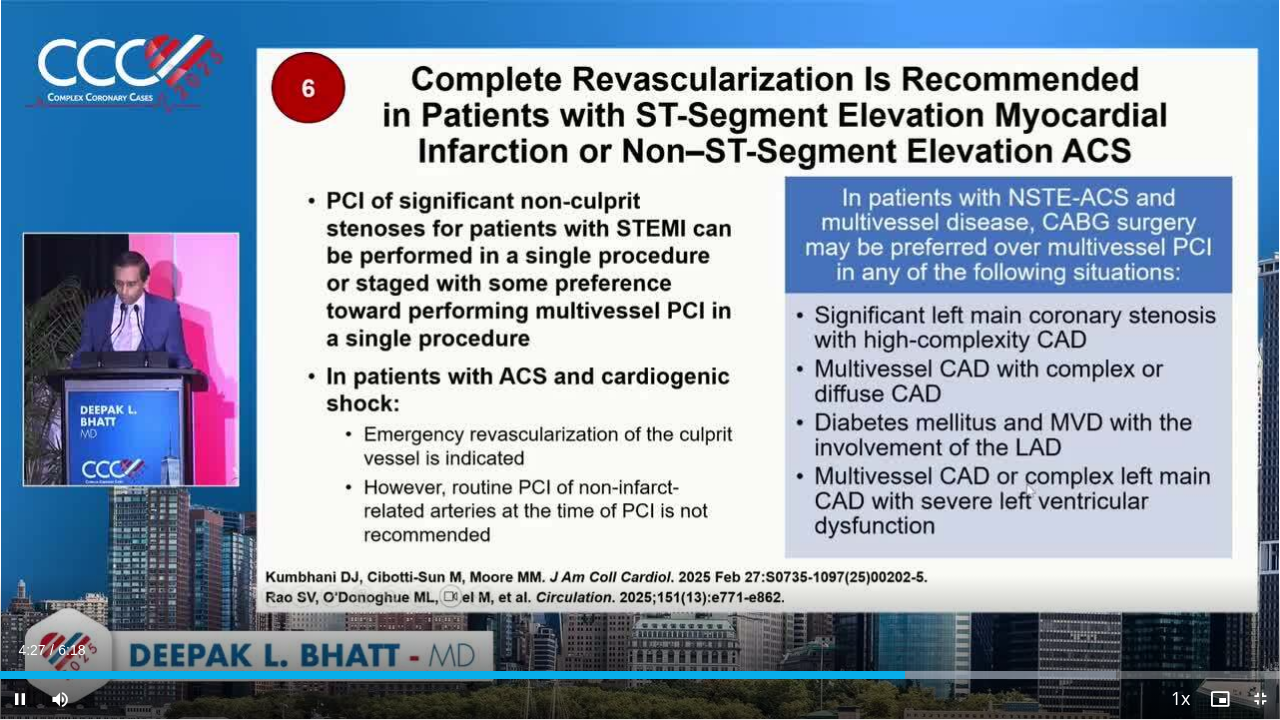 click at bounding box center (1260, 699) 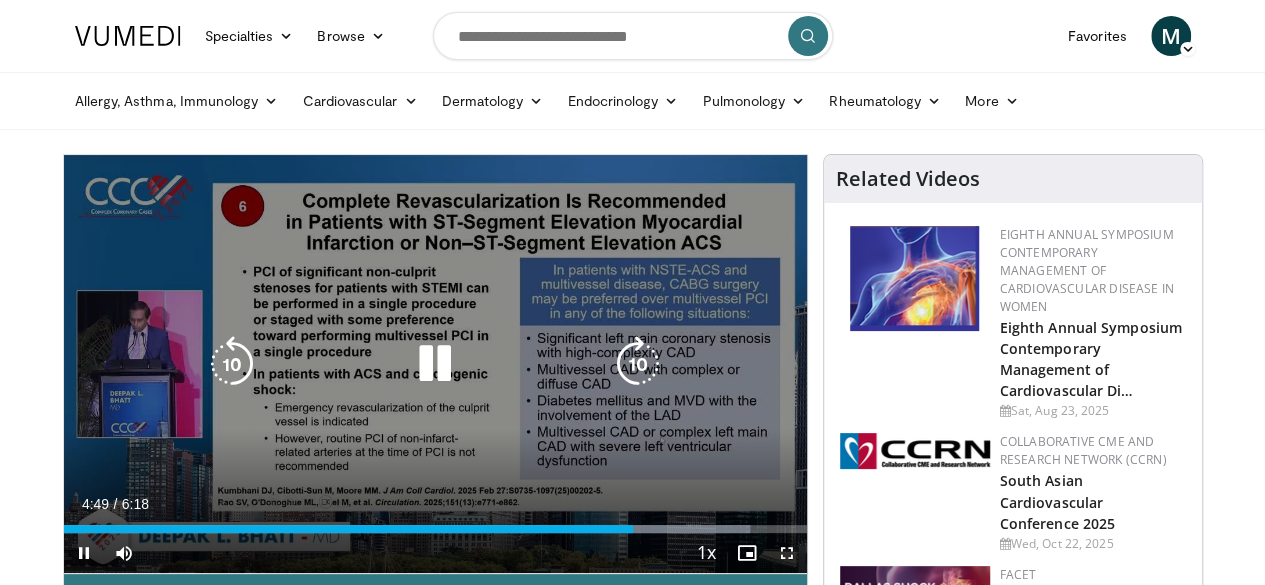 click at bounding box center [435, 364] 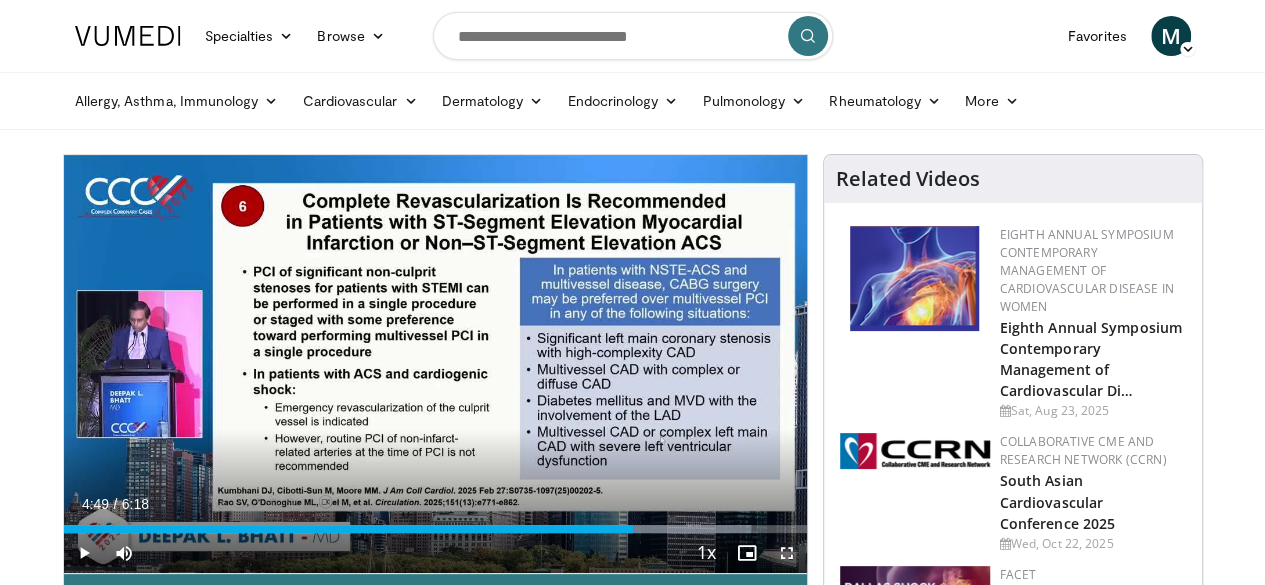 click at bounding box center [787, 553] 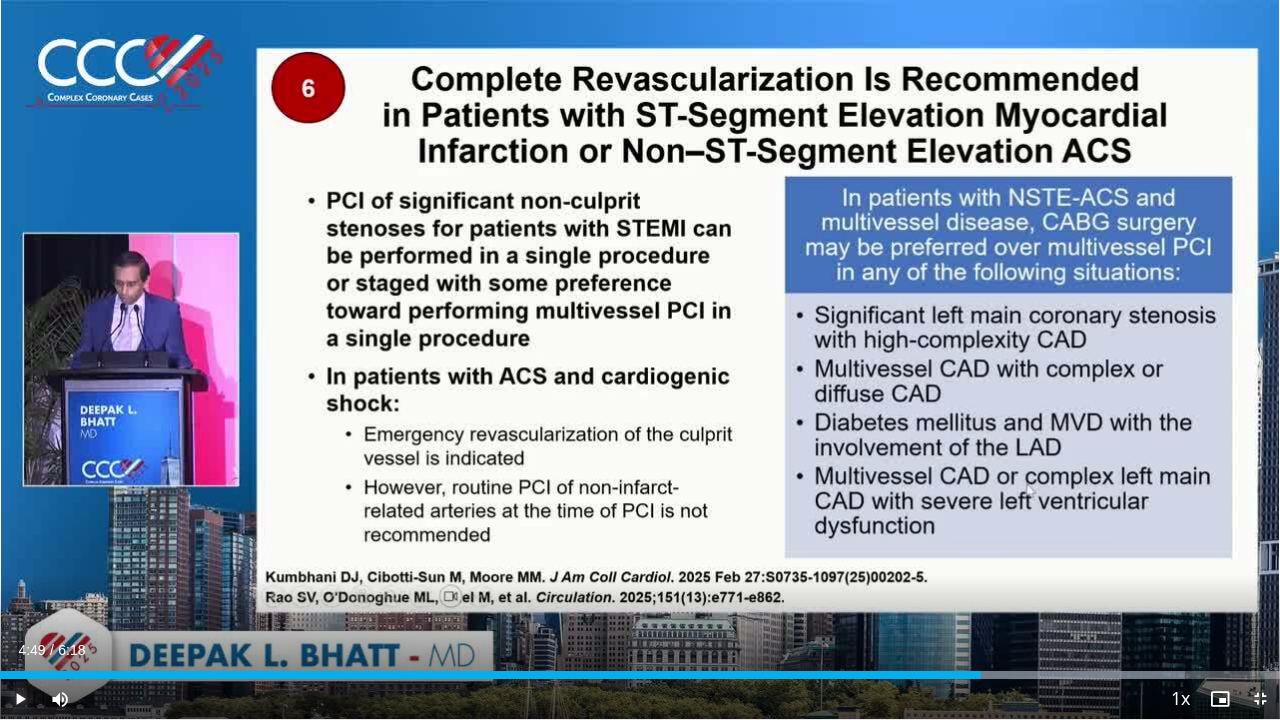 click at bounding box center (20, 699) 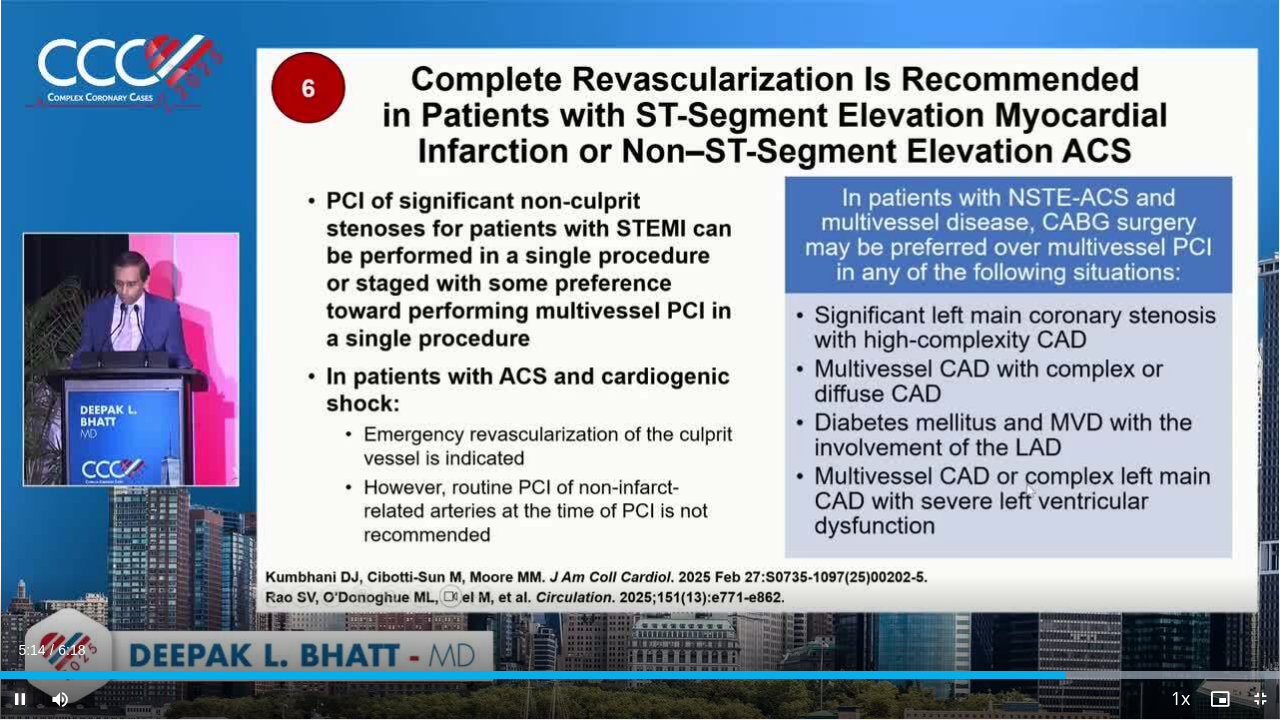 click at bounding box center [20, 699] 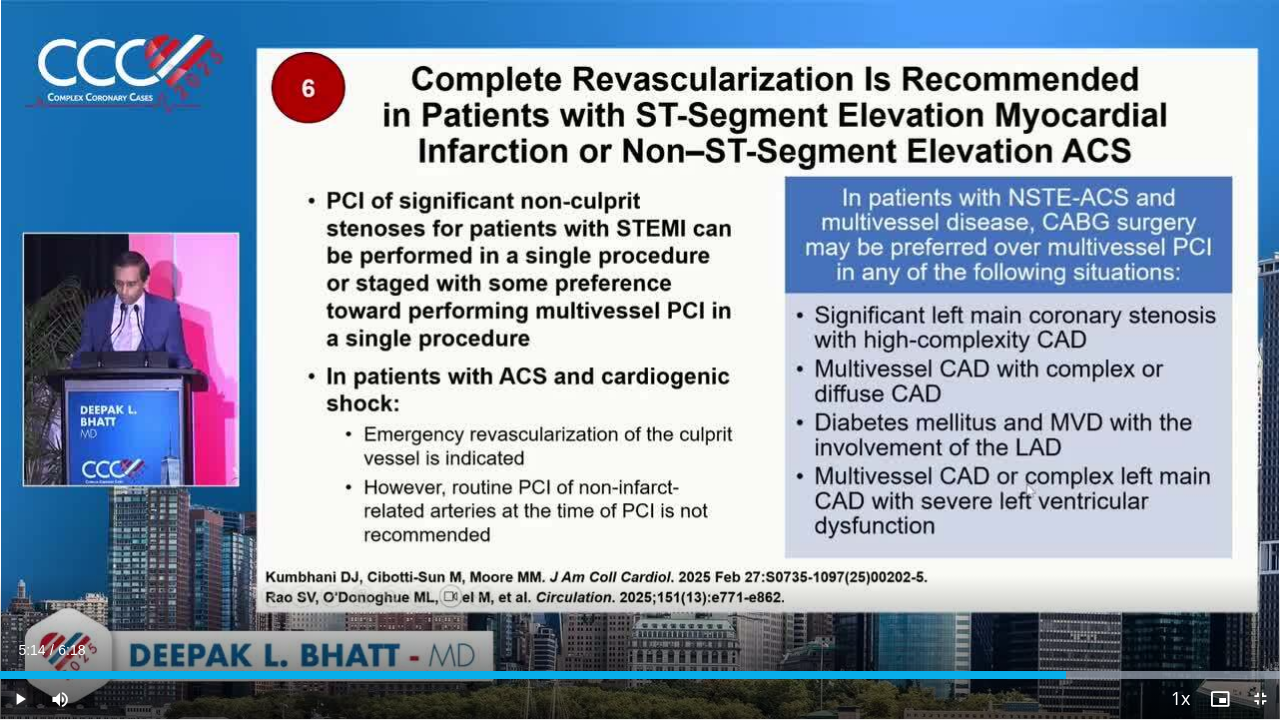 click at bounding box center (20, 699) 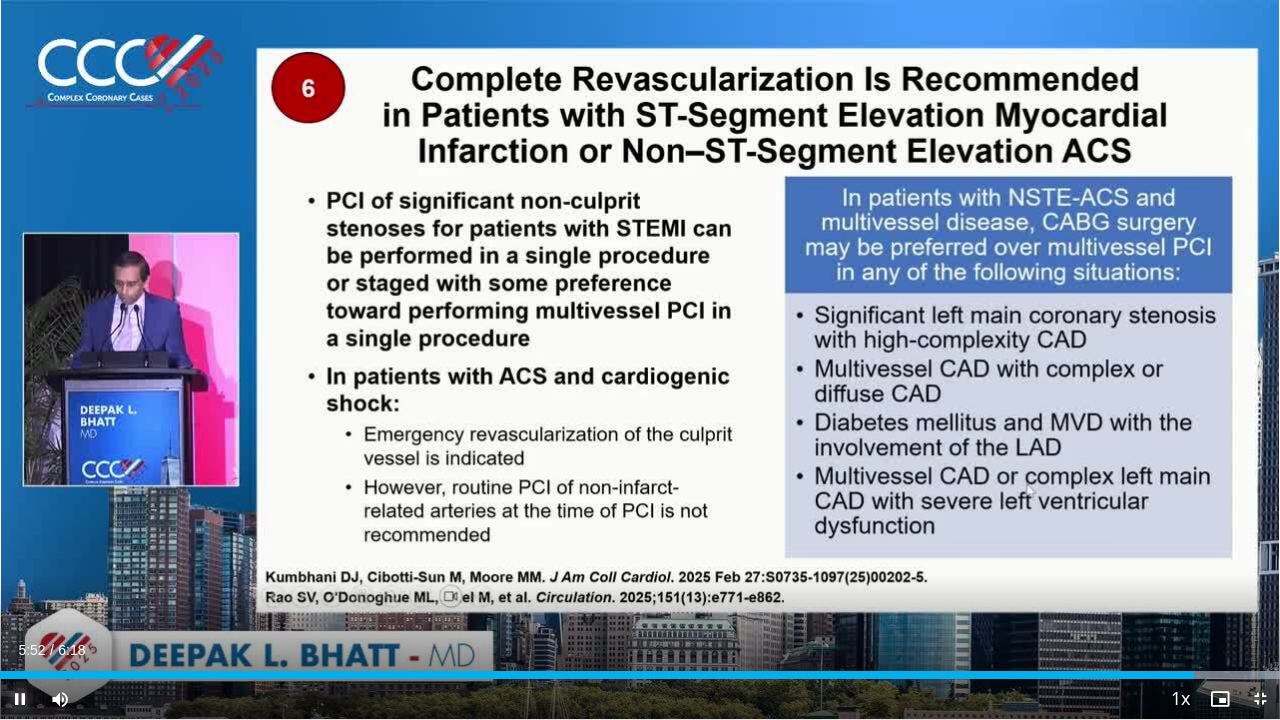 click at bounding box center (20, 699) 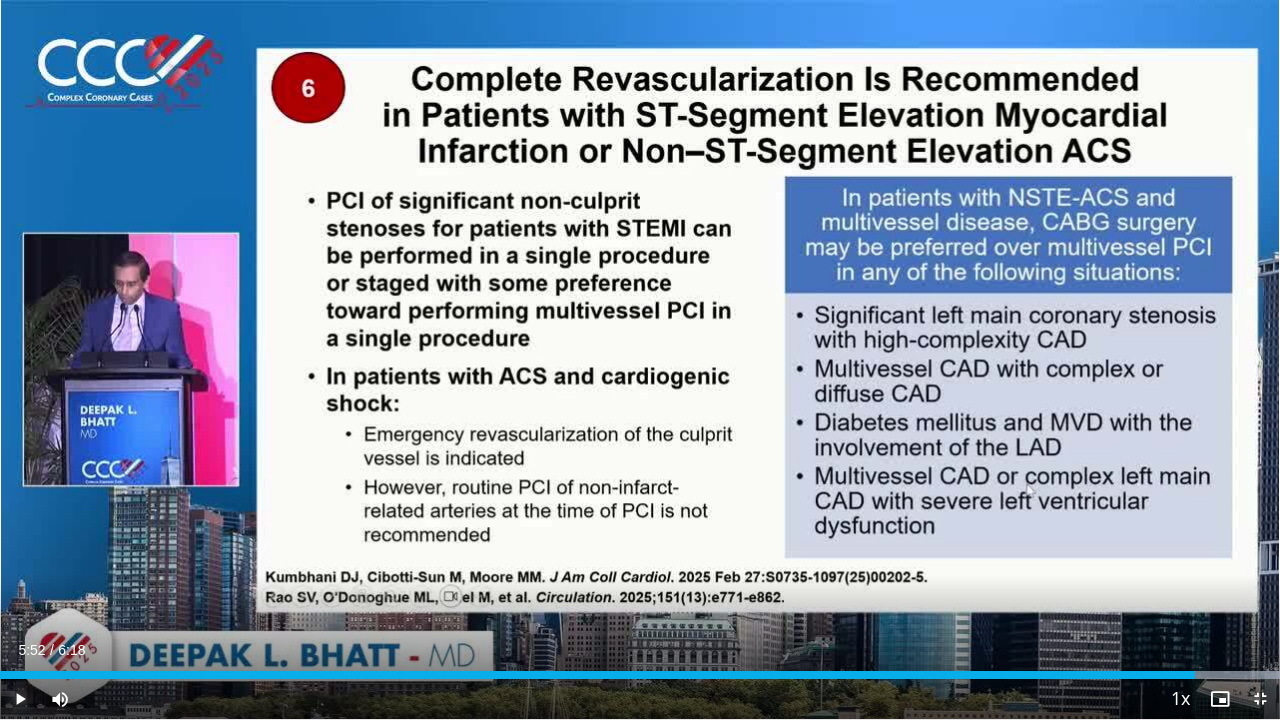 click at bounding box center (20, 699) 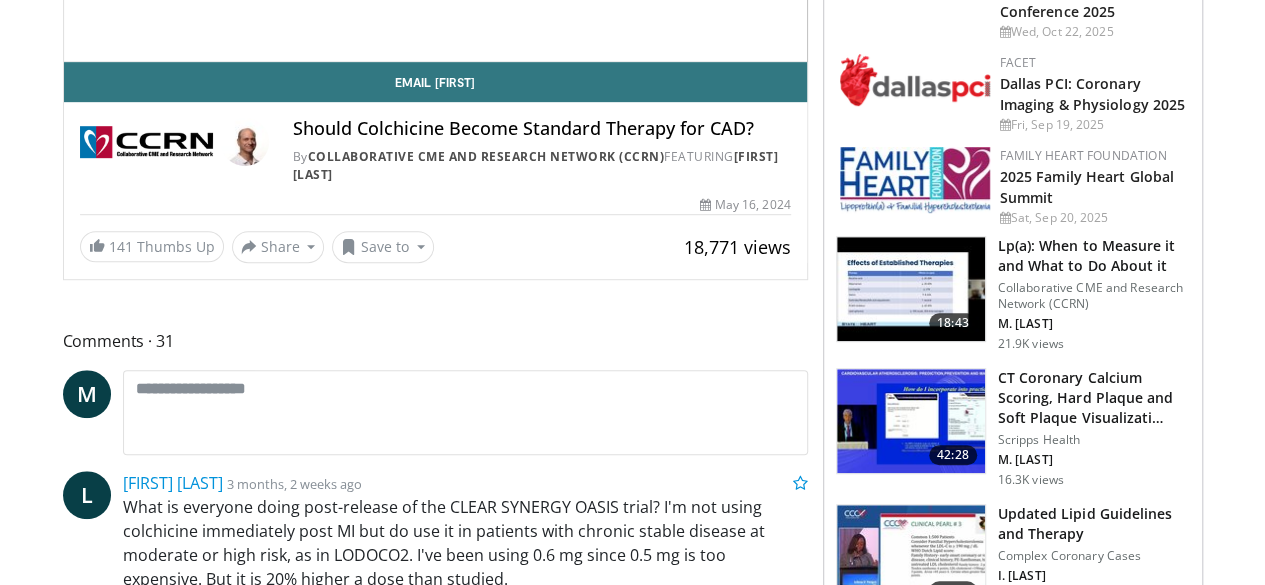 scroll, scrollTop: 968, scrollLeft: 0, axis: vertical 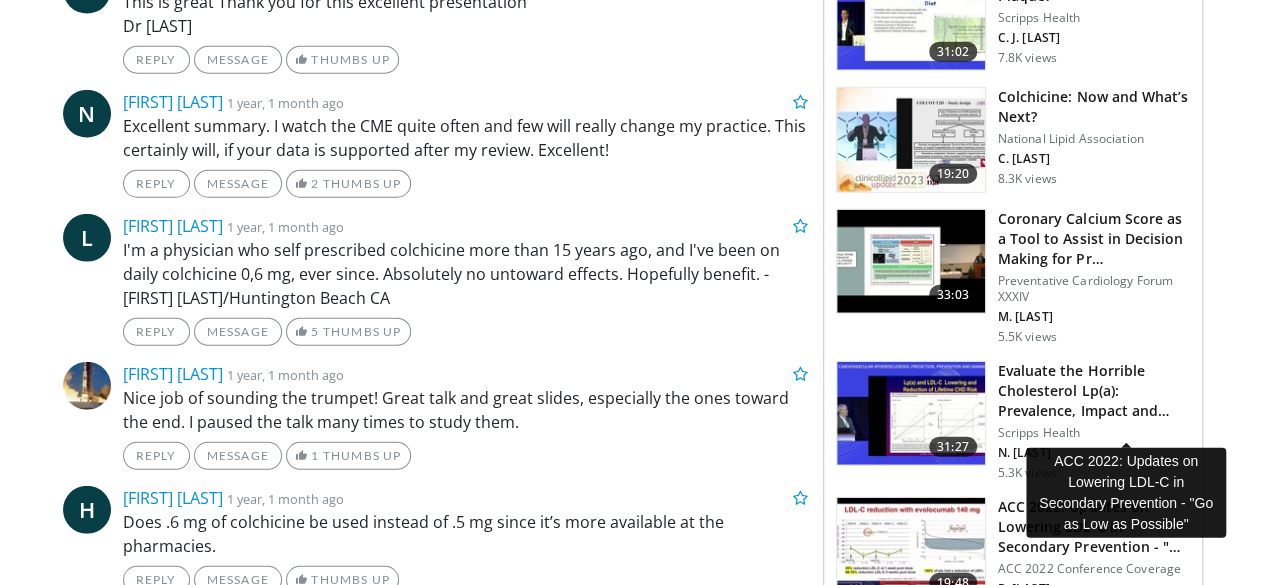 click on "ACC 2022: Updates on Lowering LDL-C in Secondary Prevention - "Go as…" at bounding box center [1094, 527] 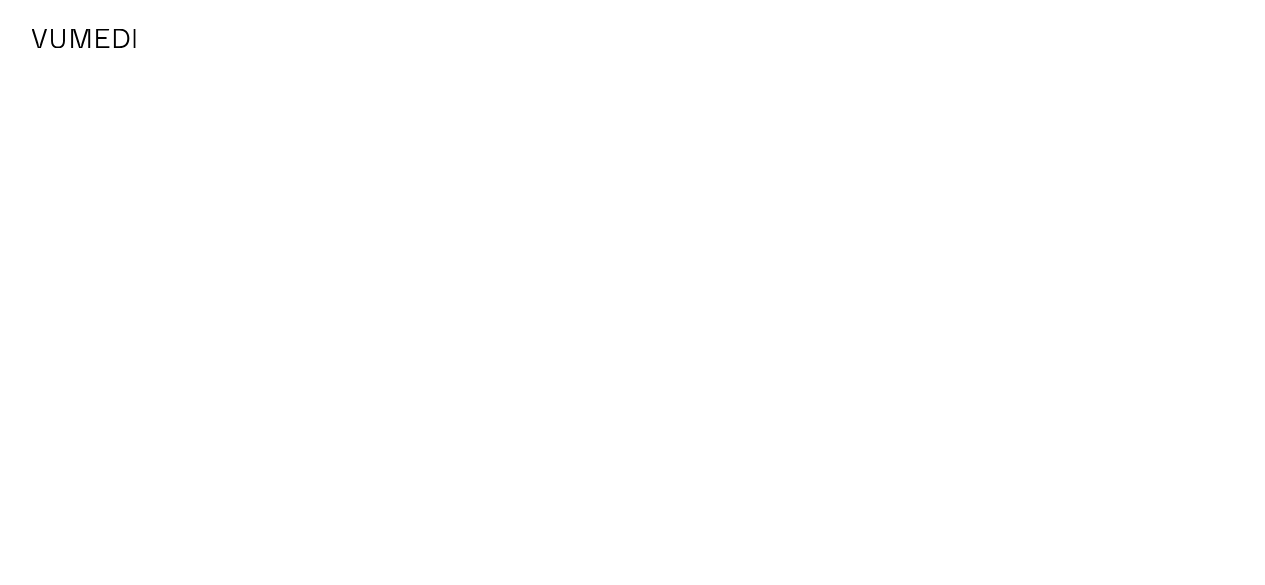 scroll, scrollTop: 0, scrollLeft: 0, axis: both 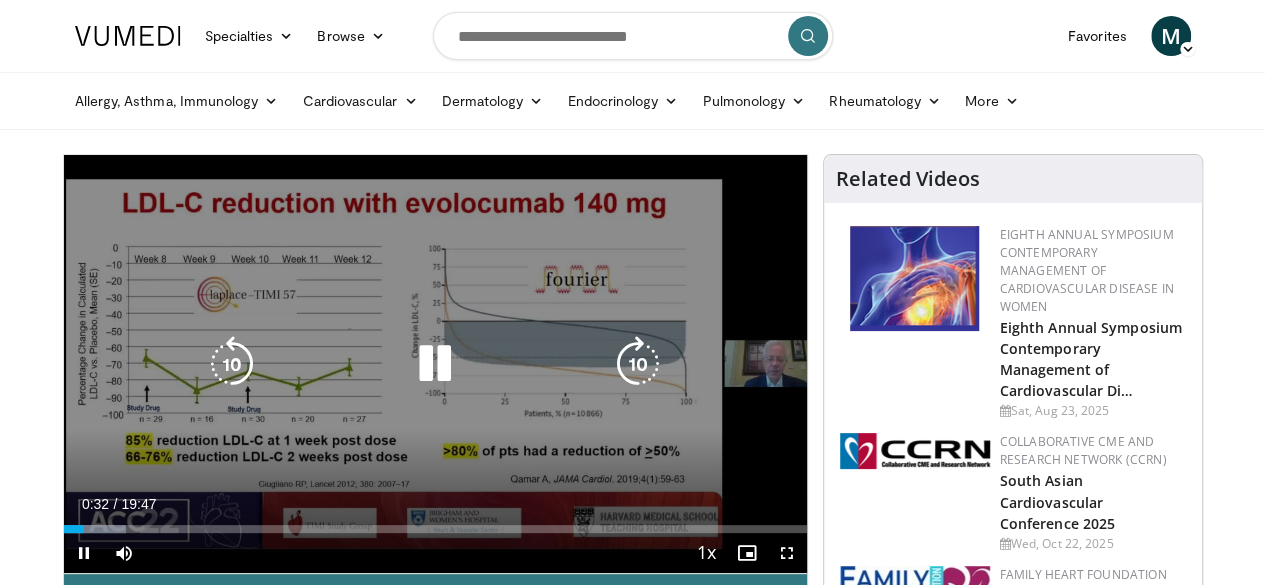 click at bounding box center (435, 364) 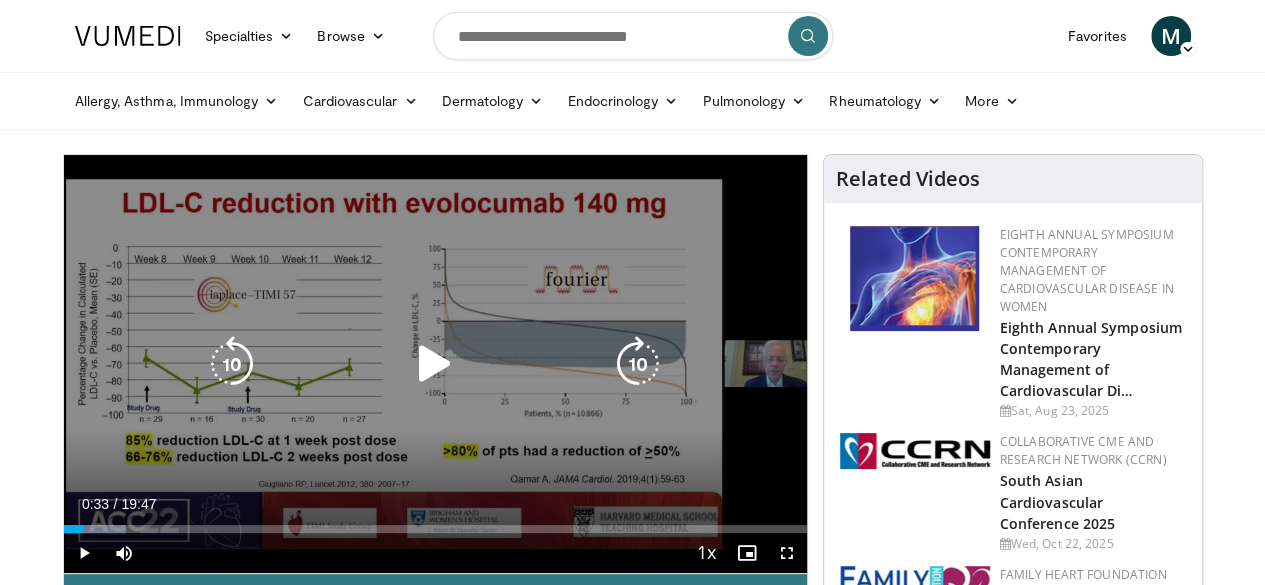 click at bounding box center [435, 364] 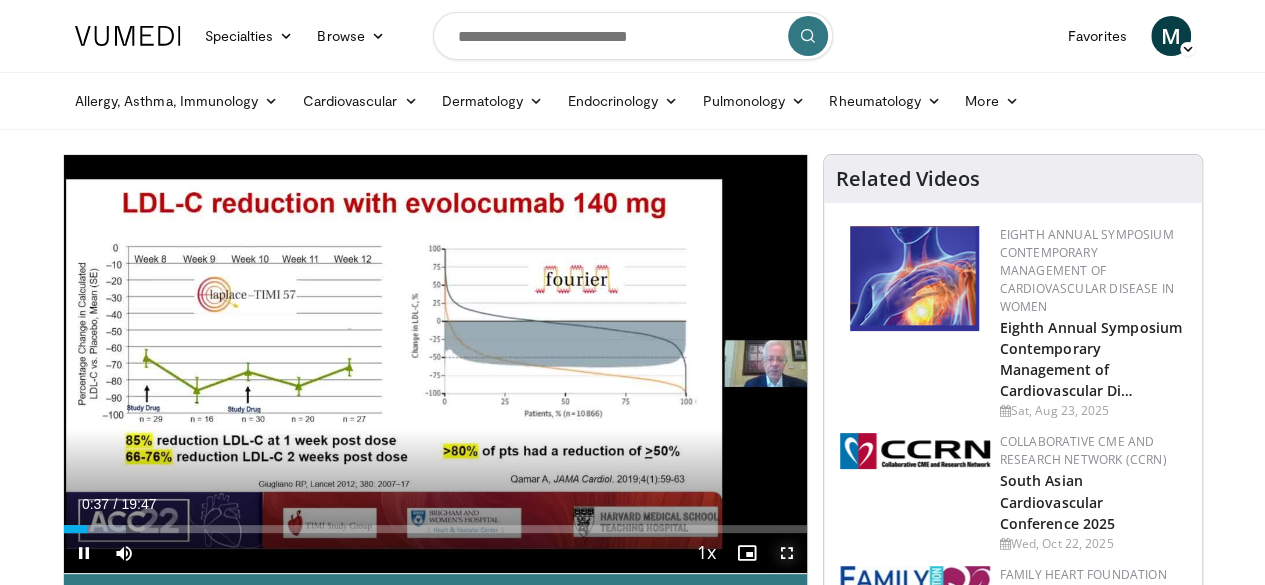 click at bounding box center (787, 553) 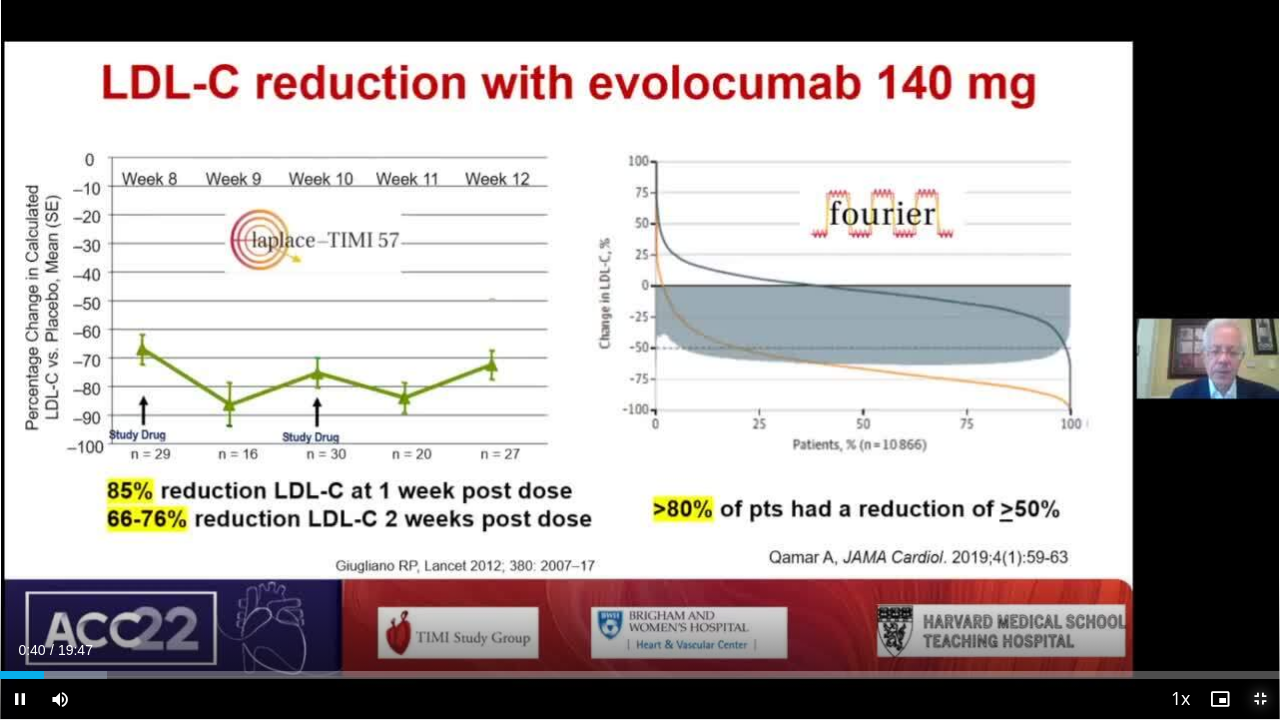 click at bounding box center (1260, 699) 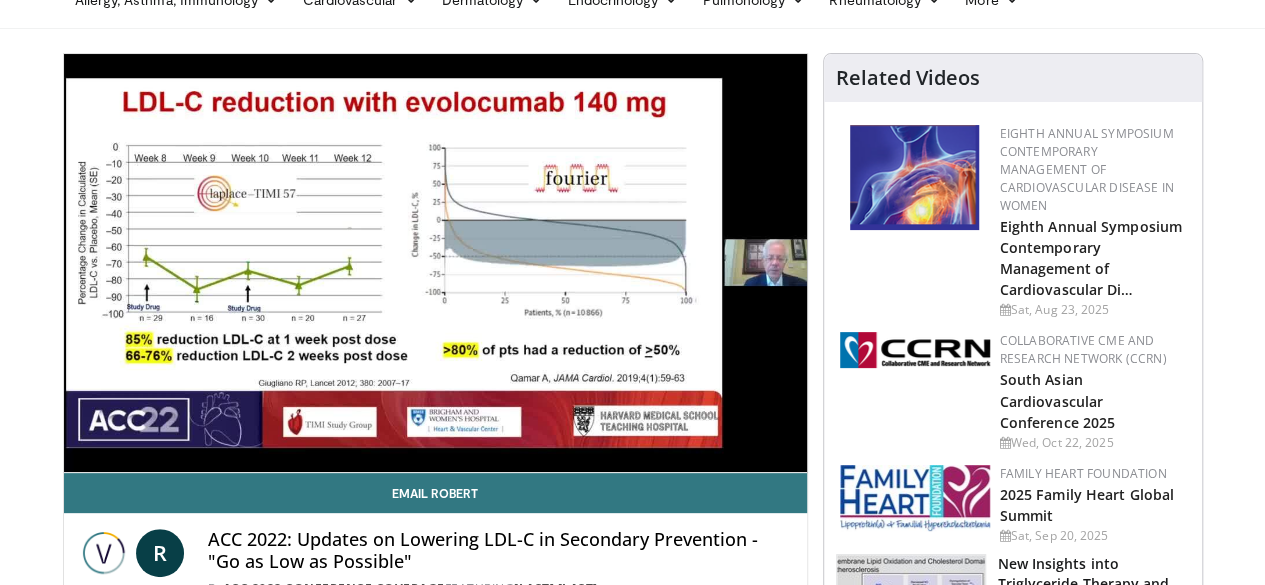 scroll, scrollTop: 97, scrollLeft: 0, axis: vertical 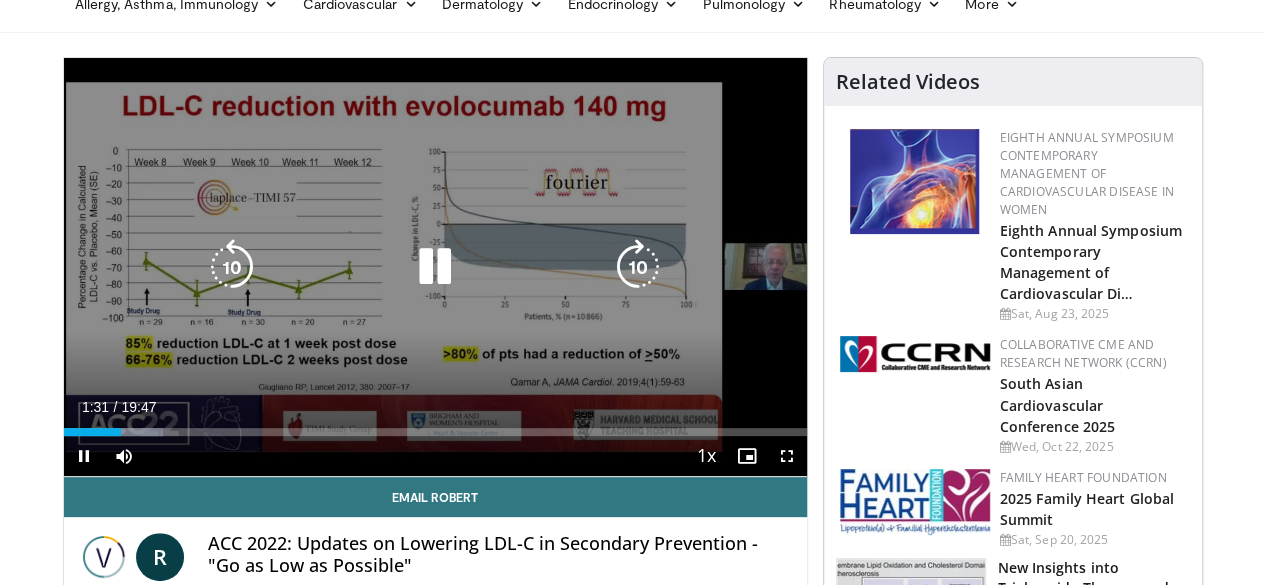 click on "10 seconds
Tap to unmute" at bounding box center (435, 267) 